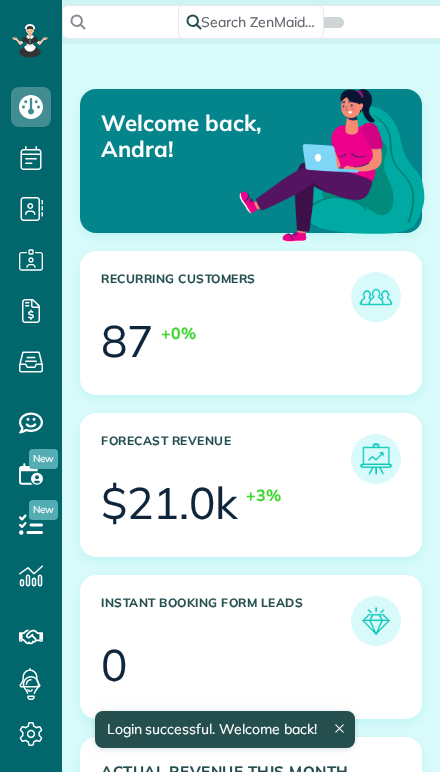 scroll, scrollTop: 0, scrollLeft: 0, axis: both 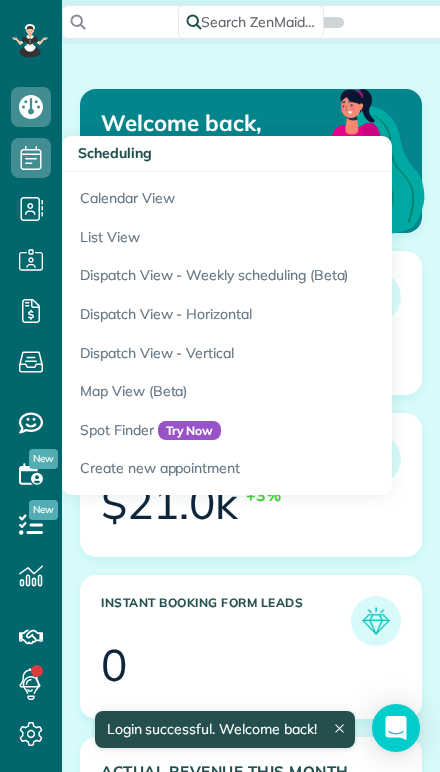 click on "Calendar View" at bounding box center (312, 195) 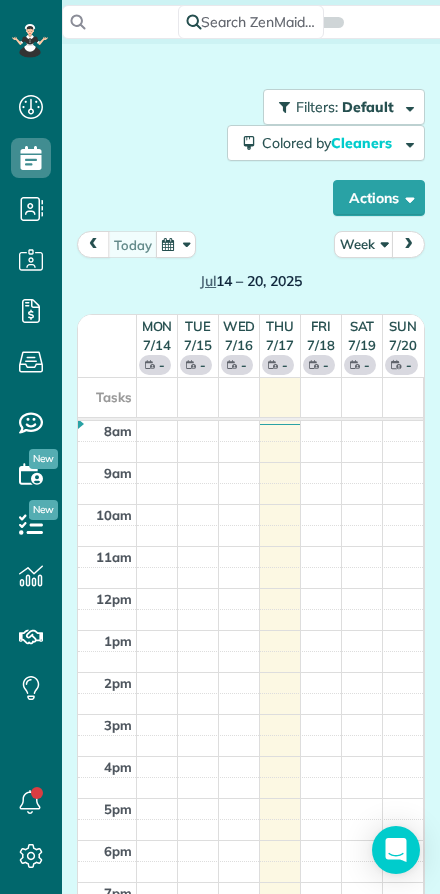 scroll, scrollTop: 0, scrollLeft: 0, axis: both 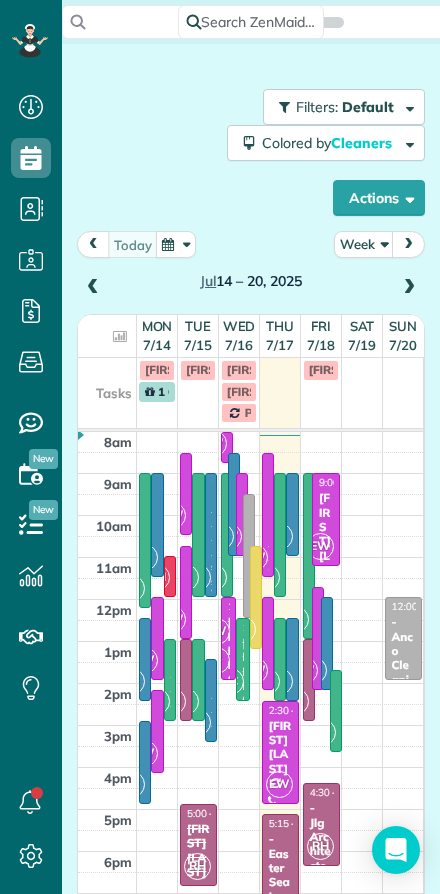 click on "Week" at bounding box center [364, 244] 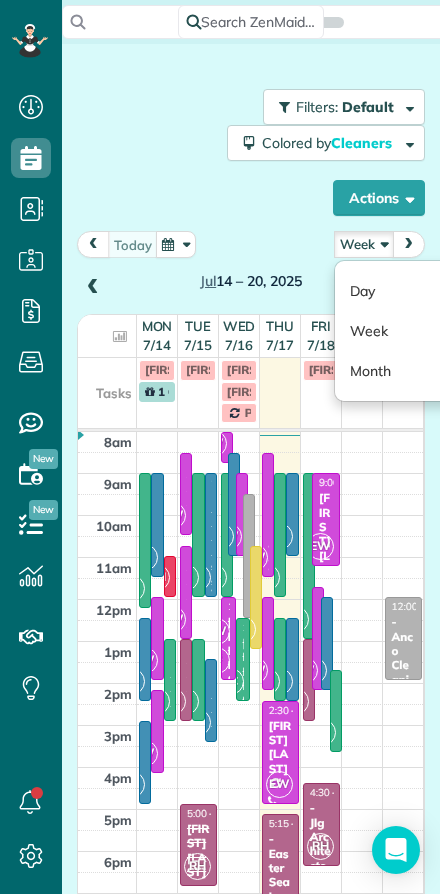 click on "Day" at bounding box center [414, 291] 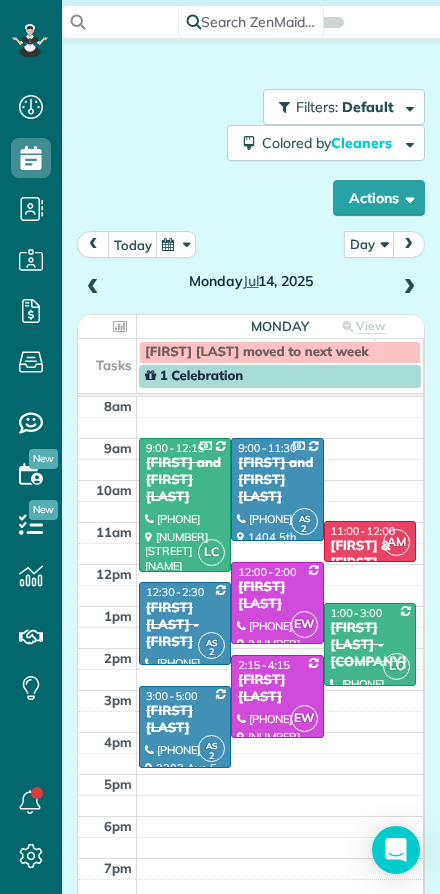 click on "today" at bounding box center [133, 244] 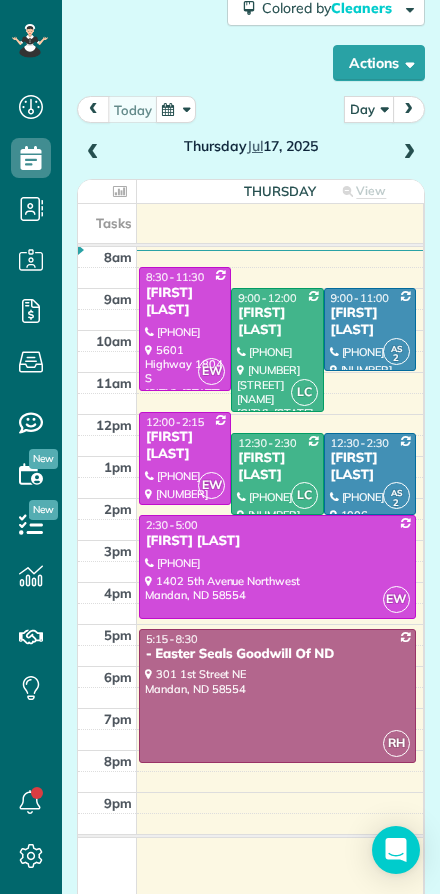 scroll, scrollTop: 111, scrollLeft: 0, axis: vertical 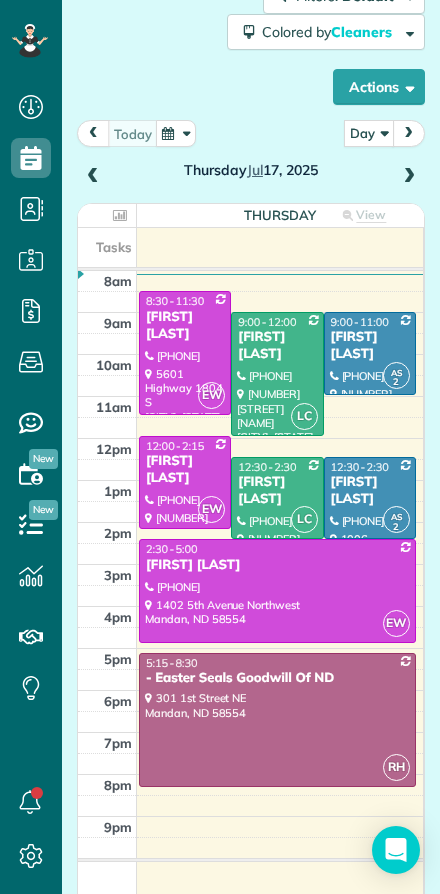 click on "Thursday  Jul  17, 2025" at bounding box center (251, 155) 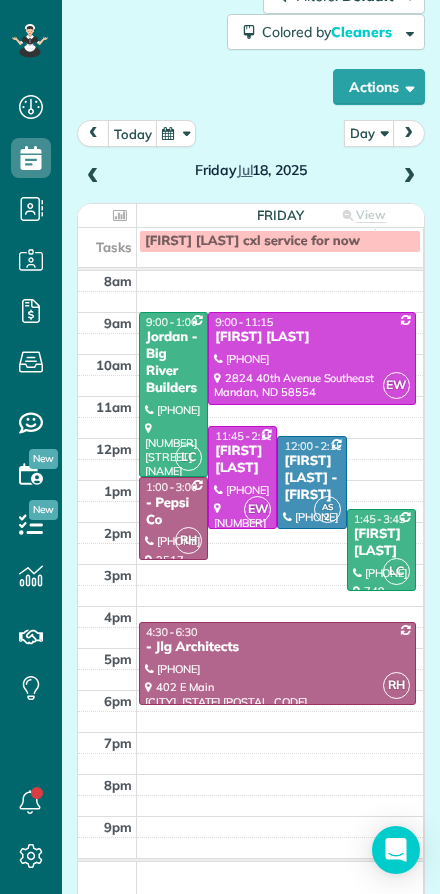click at bounding box center [94, 133] 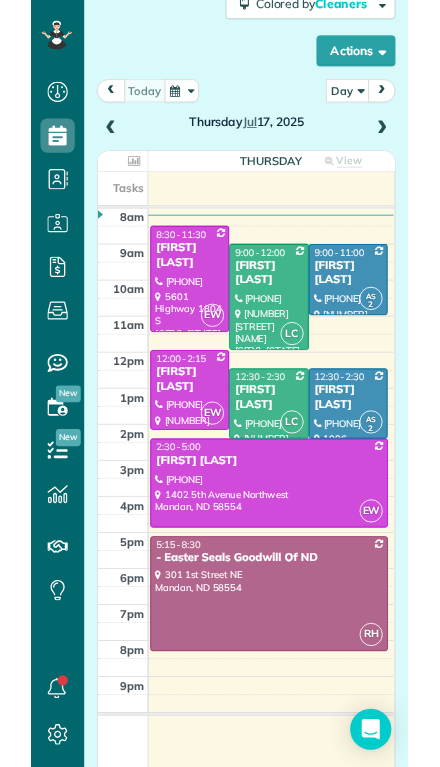 scroll, scrollTop: 148, scrollLeft: 0, axis: vertical 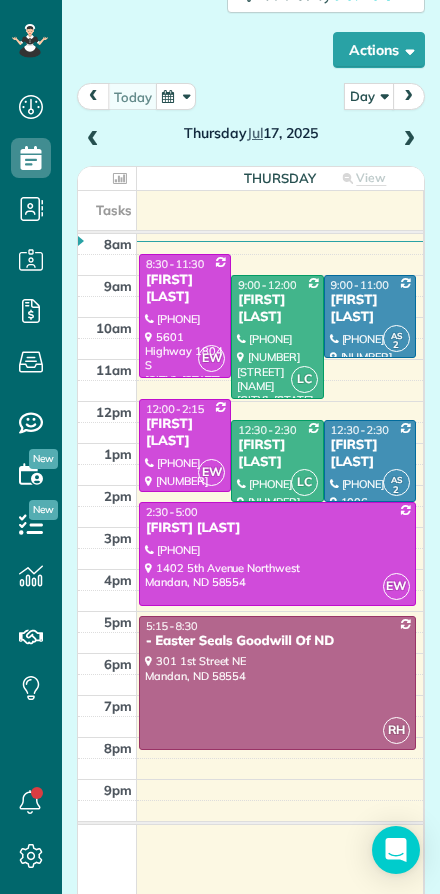 click at bounding box center [409, 140] 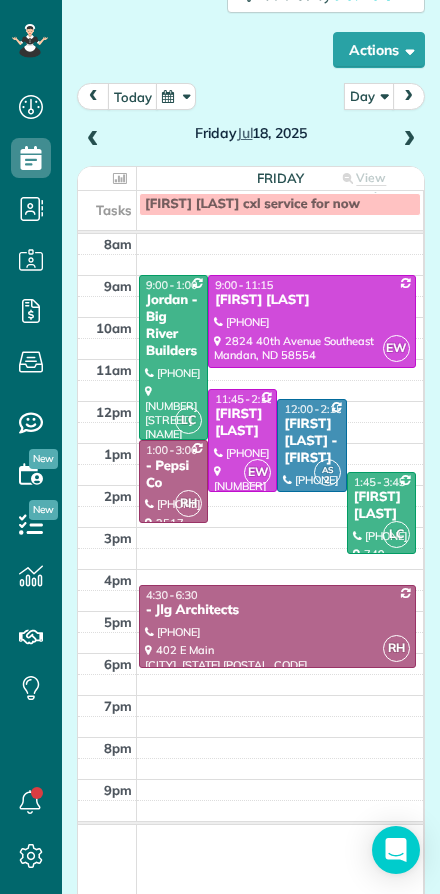 click at bounding box center (93, 140) 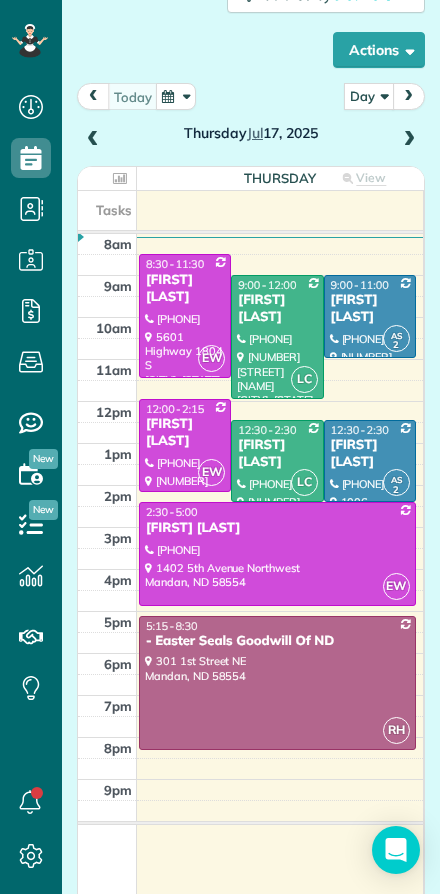 click at bounding box center [277, 337] 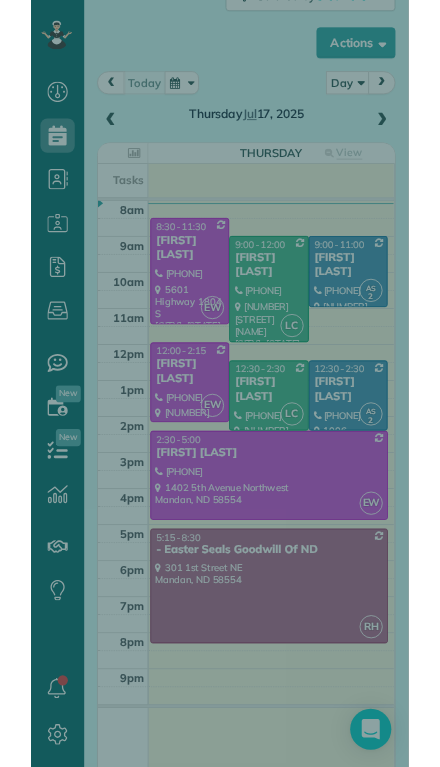 scroll, scrollTop: 811, scrollLeft: 62, axis: both 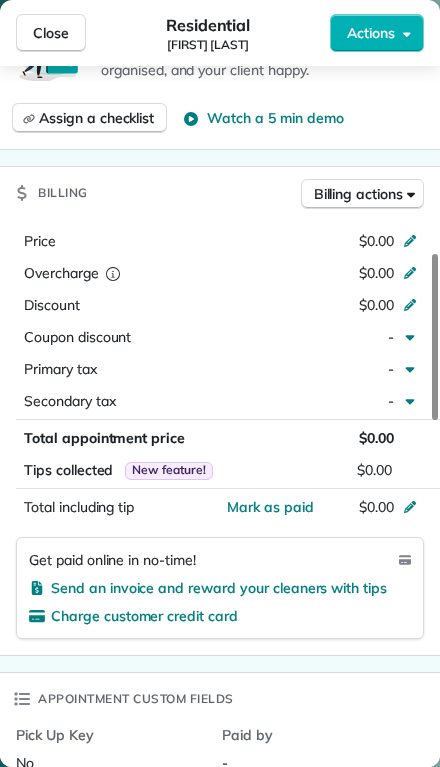 click at bounding box center [413, 243] 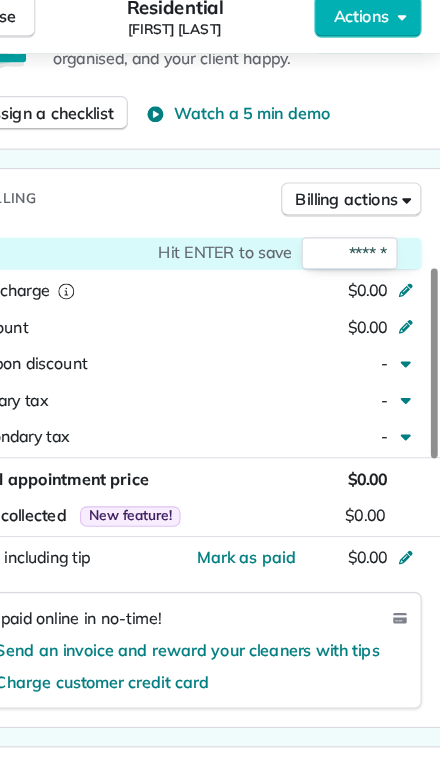 click on "Hit ENTER to save ******" at bounding box center (371, 241) 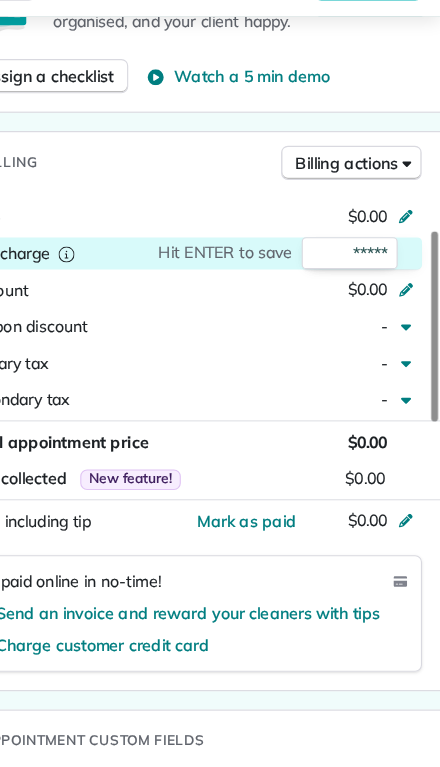 click 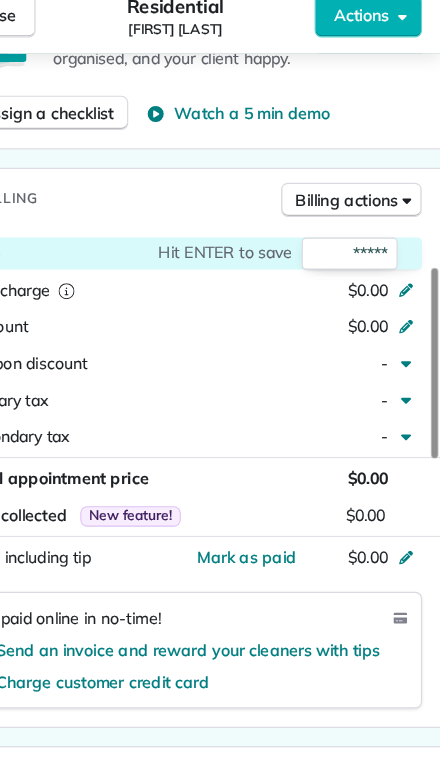 type on "******" 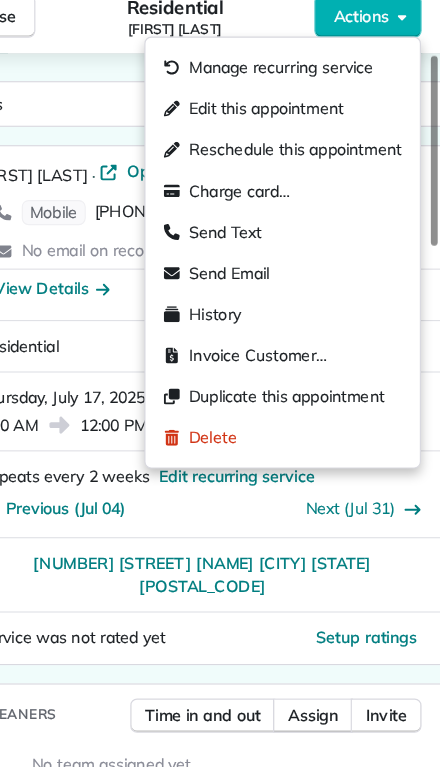 scroll, scrollTop: 0, scrollLeft: 0, axis: both 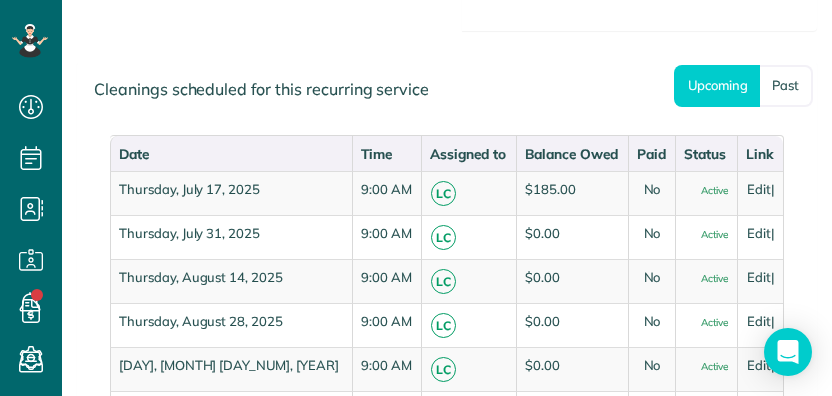 click on "Upcoming
Past" at bounding box center (743, 85) 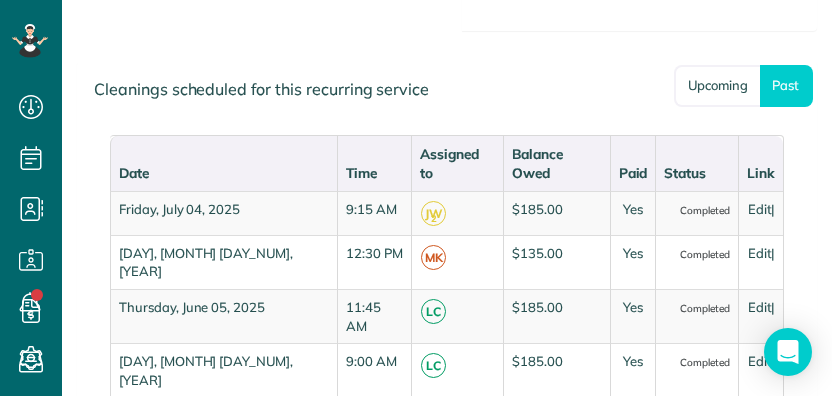 click on "Edit
|" at bounding box center [760, 213] 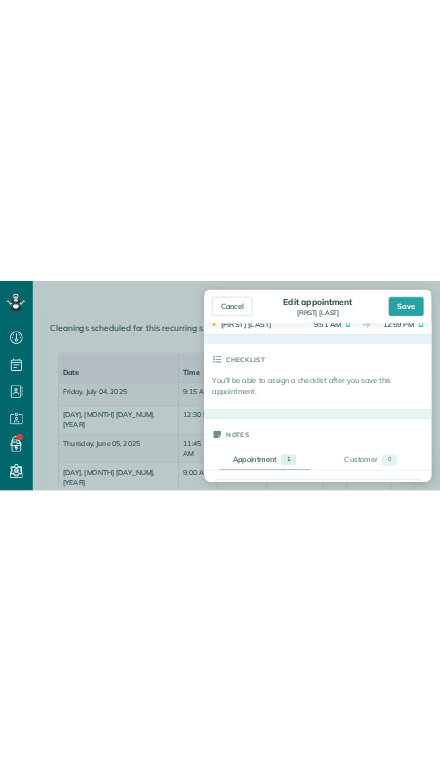 scroll, scrollTop: 450, scrollLeft: 0, axis: vertical 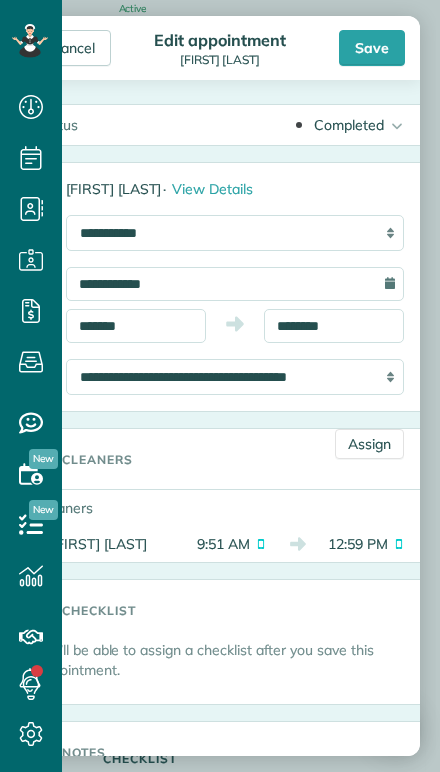 click on "Cancel" at bounding box center (73, 48) 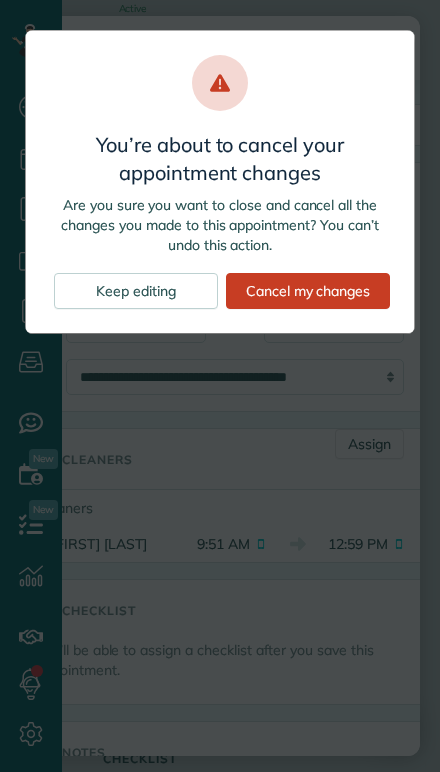 click on "Cancel my changes" at bounding box center [308, 291] 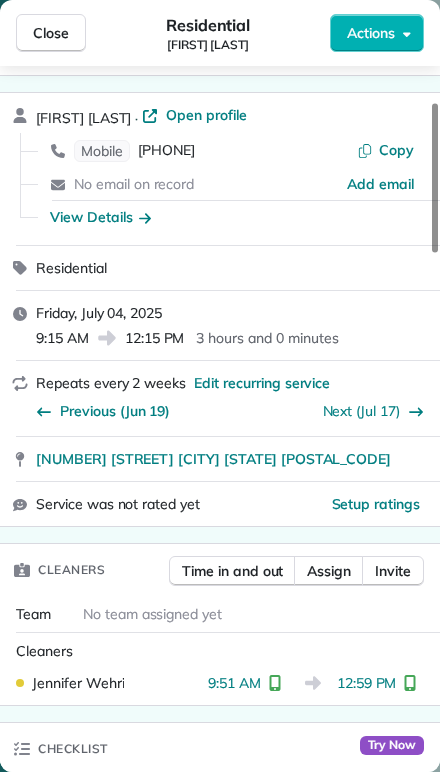 scroll, scrollTop: 170, scrollLeft: 0, axis: vertical 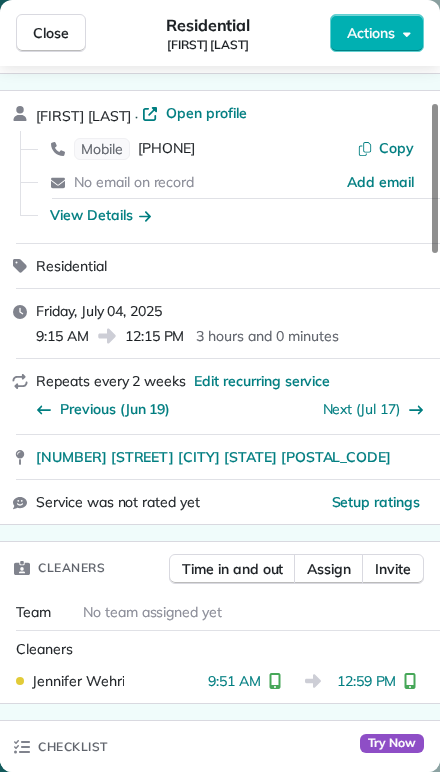 click on "Assign" at bounding box center (329, 569) 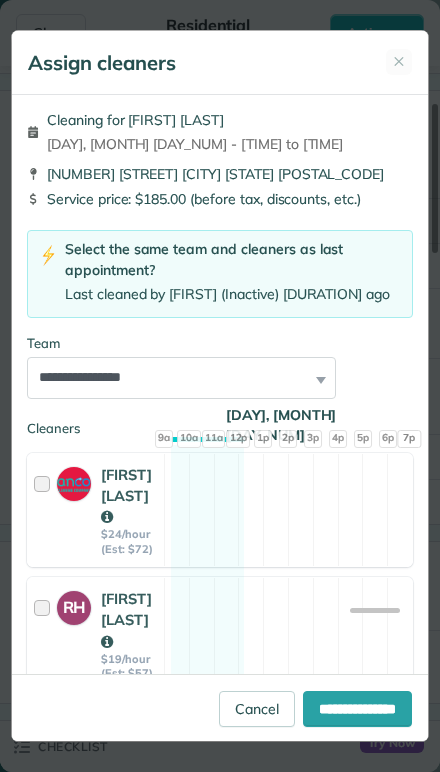 scroll, scrollTop: 0, scrollLeft: 0, axis: both 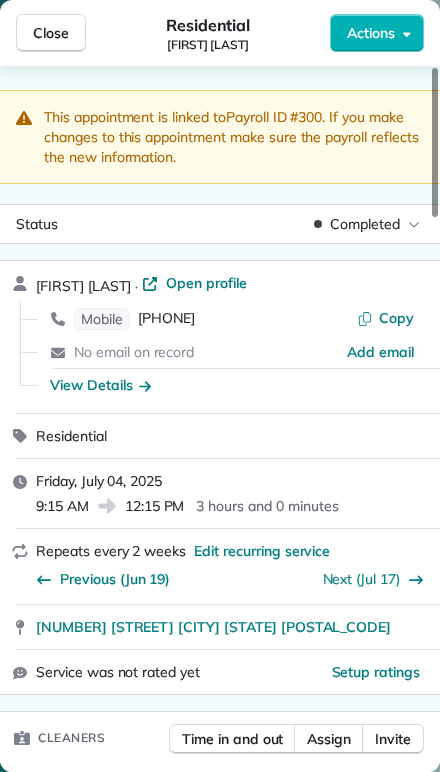 click on "Close" at bounding box center [51, 33] 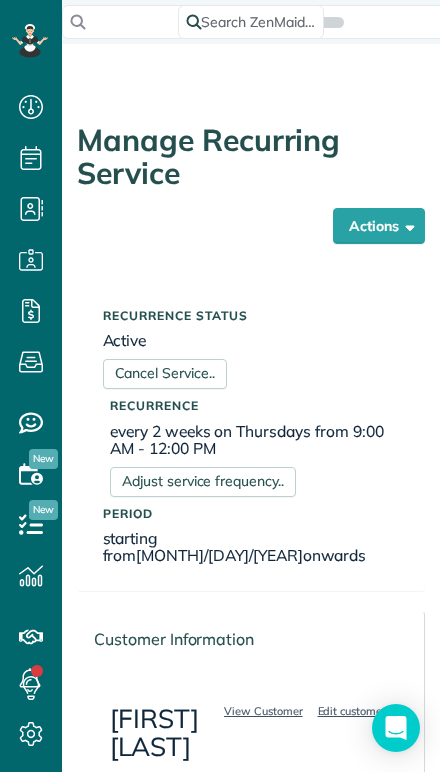 scroll, scrollTop: 0, scrollLeft: 0, axis: both 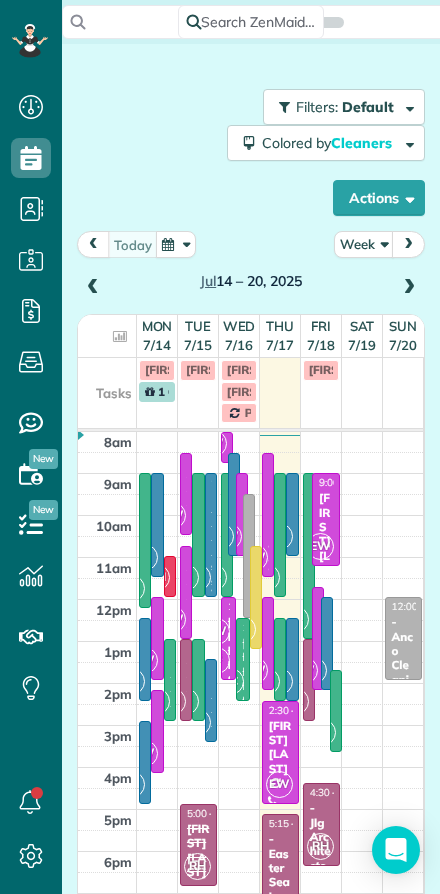 click on "Actions" at bounding box center (379, 198) 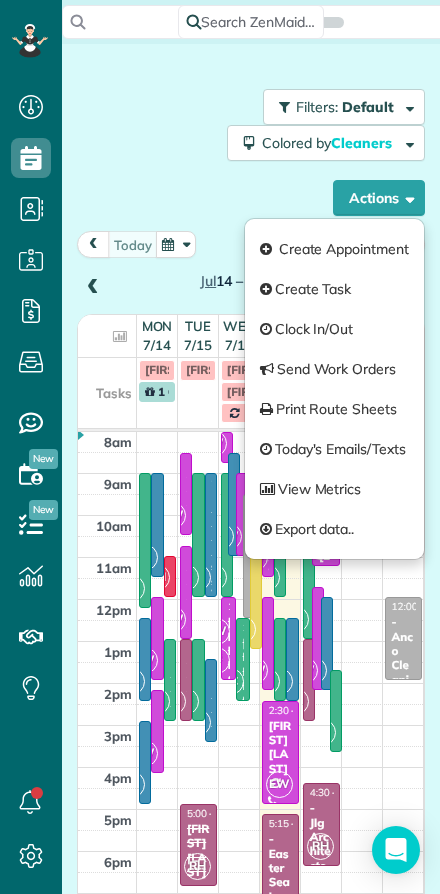 click on "Filters:   Default
Colored by  Cleaners
Color by Cleaner
Color by Team
Color by Status
Color by Recurrence
Color by Paid/Unpaid
Filters  Default
Schedule Changes
Actions
Create Appointment
Create Task
Clock In/Out
Send Work Orders
Print Route Sheets
Today's Emails/Texts
View Metrics
Export data.." at bounding box center (251, 152) 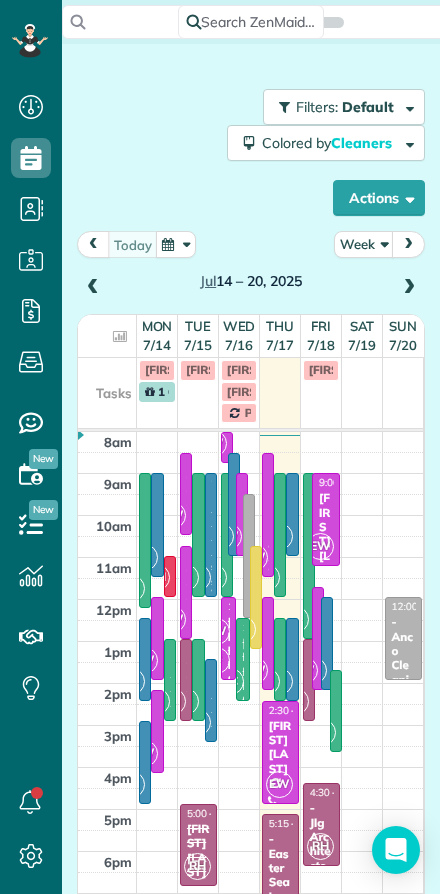 click on "Week" at bounding box center (364, 244) 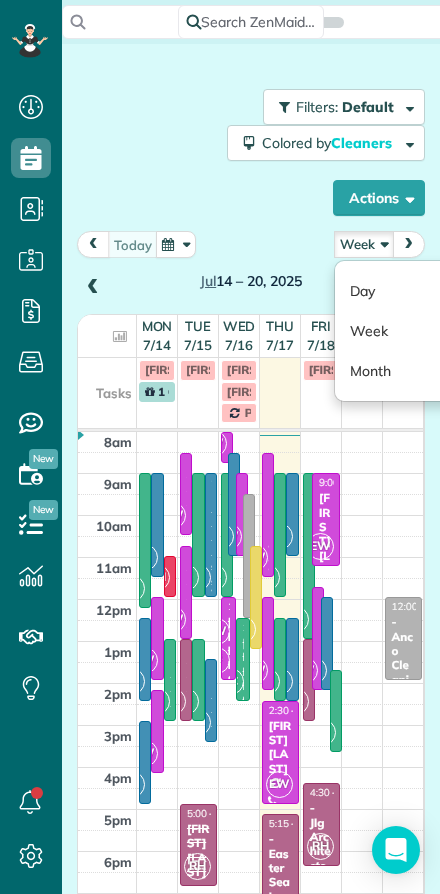 click on "Day" at bounding box center (414, 291) 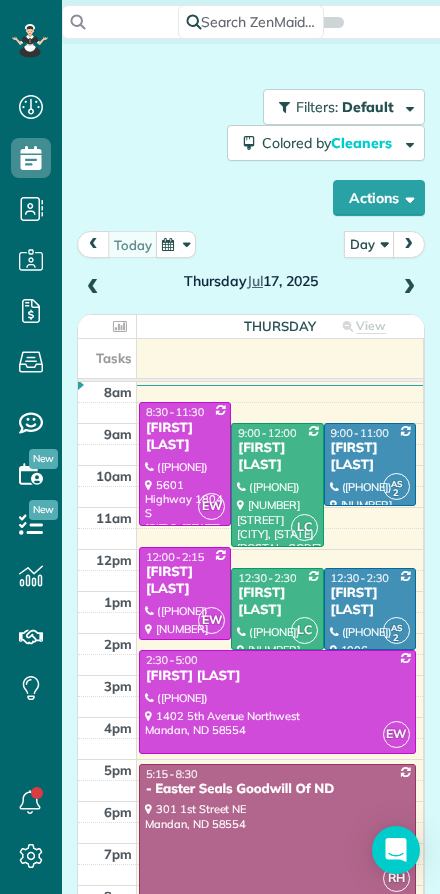 click at bounding box center (277, 485) 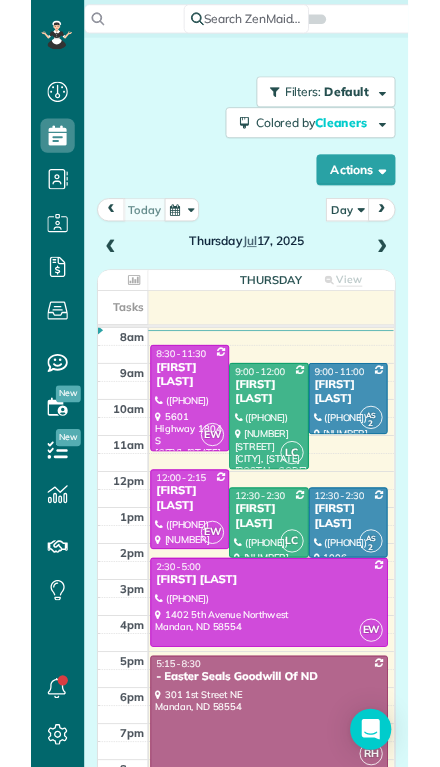 scroll, scrollTop: 44, scrollLeft: 0, axis: vertical 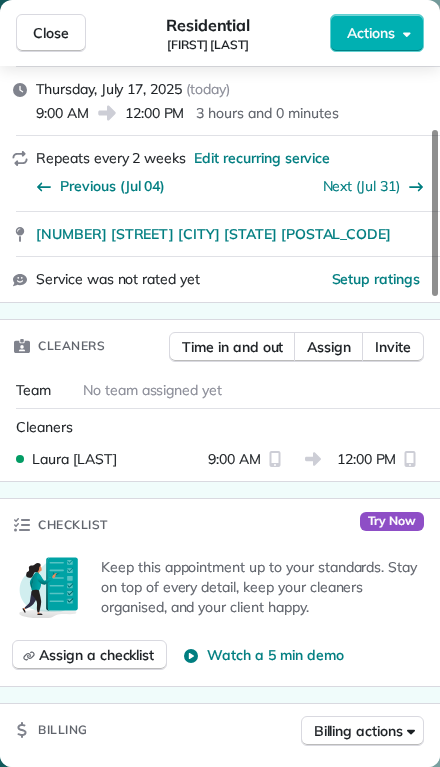 click on "Assign" at bounding box center [329, 347] 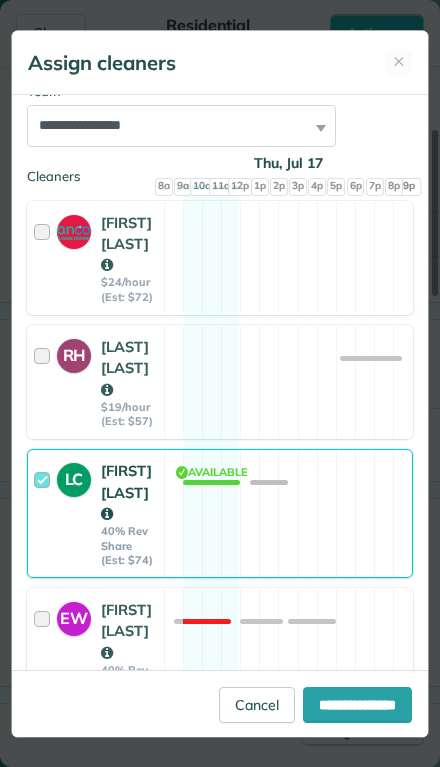 scroll, scrollTop: 257, scrollLeft: 0, axis: vertical 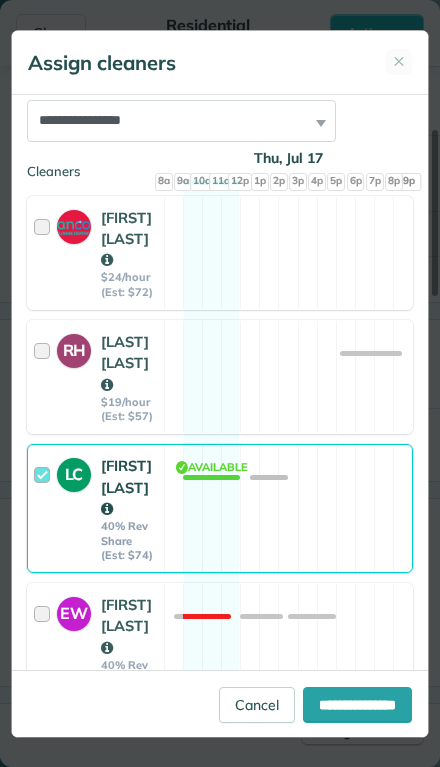 click on "LC" at bounding box center [74, 472] 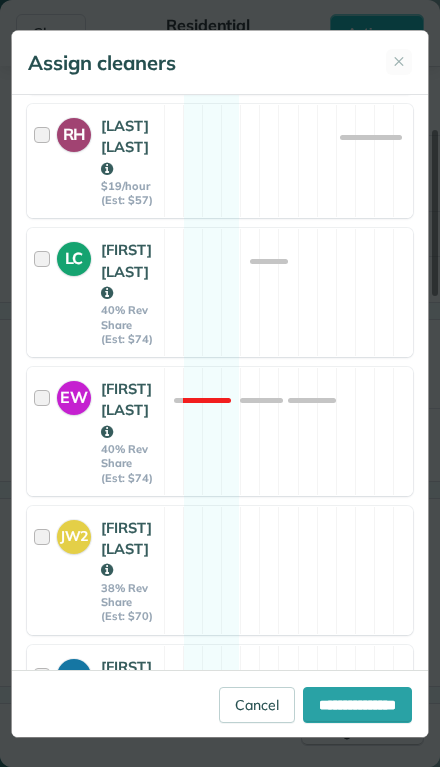 scroll, scrollTop: 474, scrollLeft: 0, axis: vertical 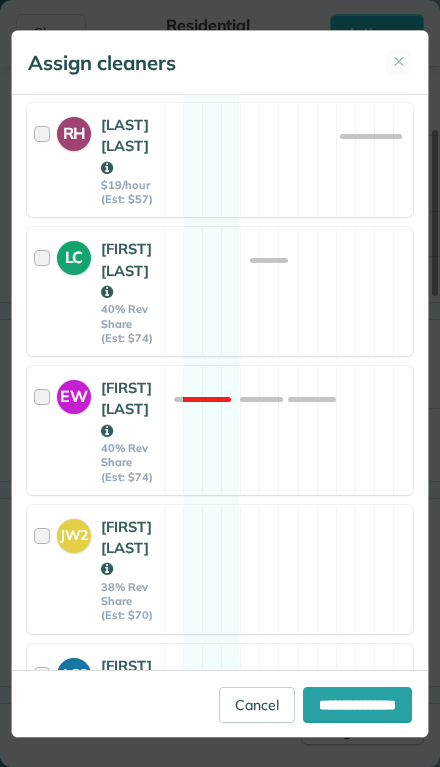 click on "JW2" at bounding box center [74, 536] 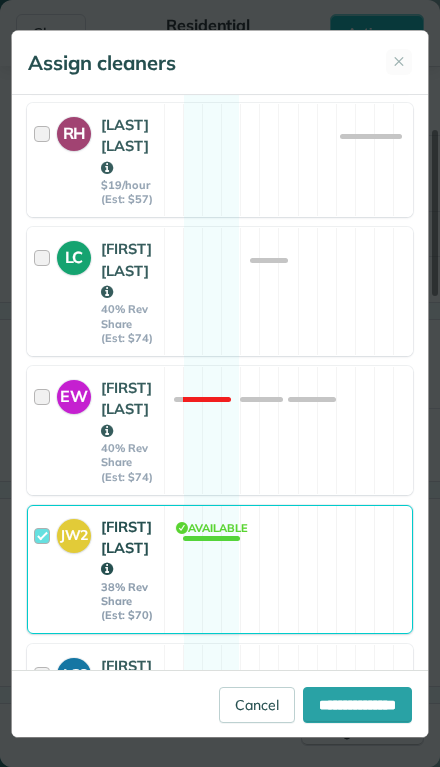 click on "**********" at bounding box center (357, 705) 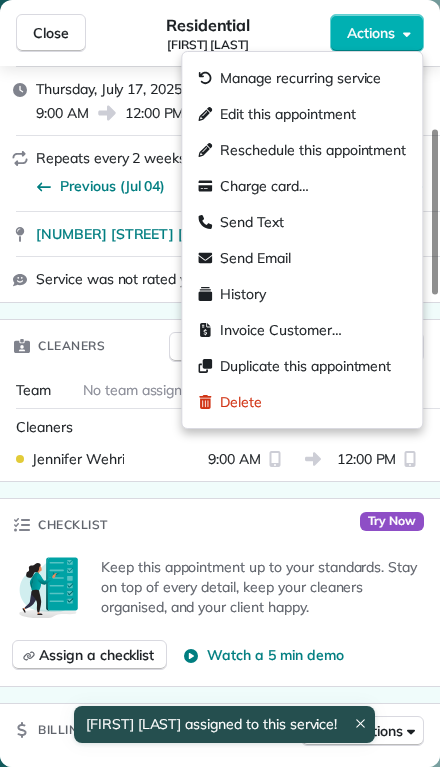 click on "Edit this appointment" at bounding box center [287, 114] 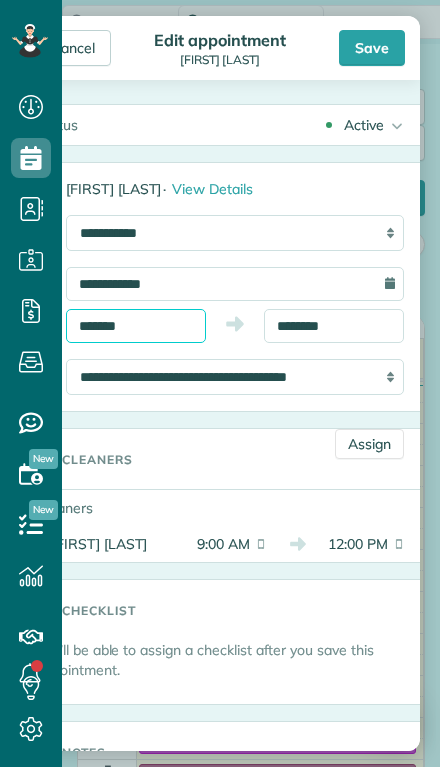 click on "*******" at bounding box center [136, 326] 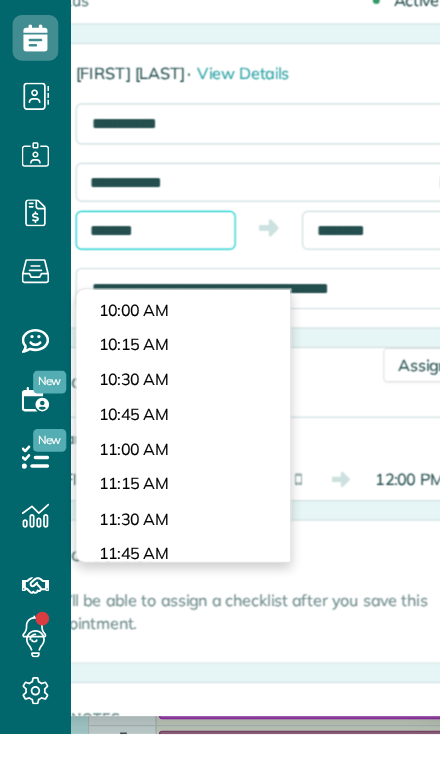 scroll, scrollTop: 1189, scrollLeft: 0, axis: vertical 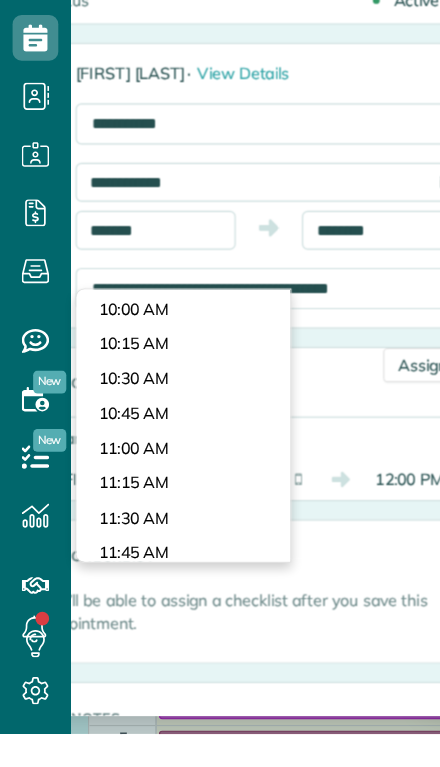 click on "Dashboard
Scheduling
Calendar View
List View
Dispatch View - Weekly scheduling (Beta)" at bounding box center (220, 383) 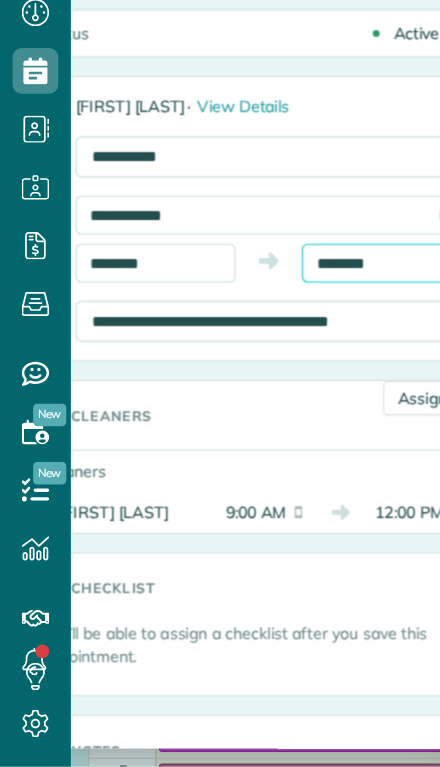 click on "********" at bounding box center (334, 326) 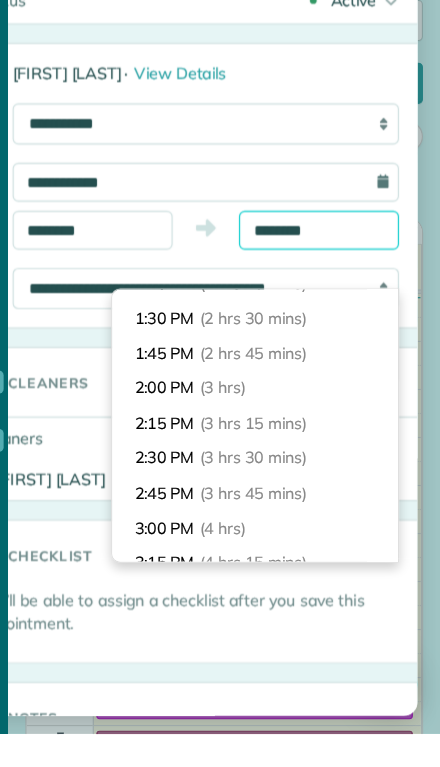 scroll, scrollTop: 298, scrollLeft: 0, axis: vertical 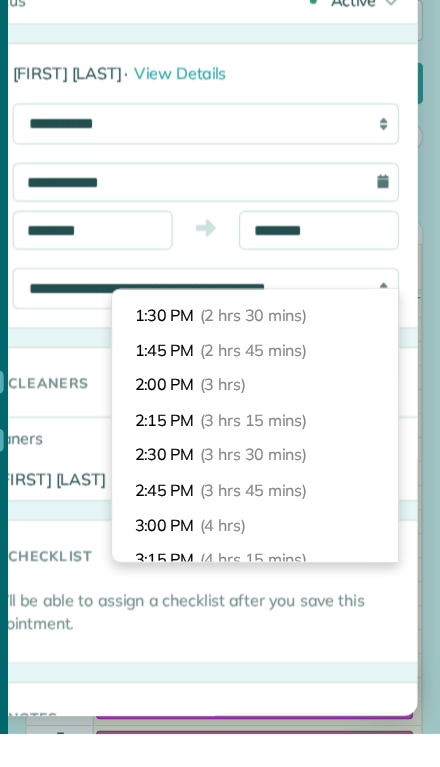 click on "2:00 PM  (3 hrs)" at bounding box center [278, 461] 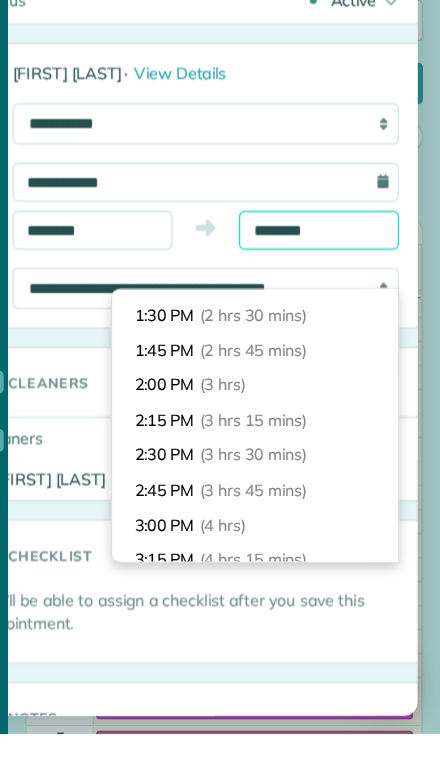 type on "*******" 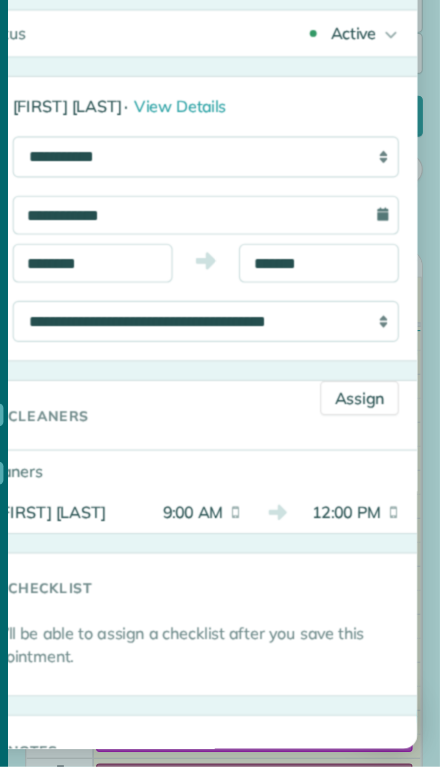 scroll, scrollTop: 0, scrollLeft: 0, axis: both 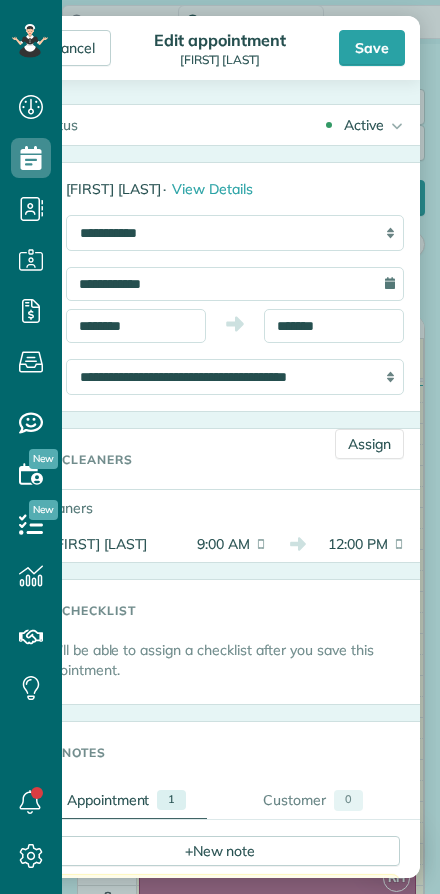 click on "Save" at bounding box center [372, 48] 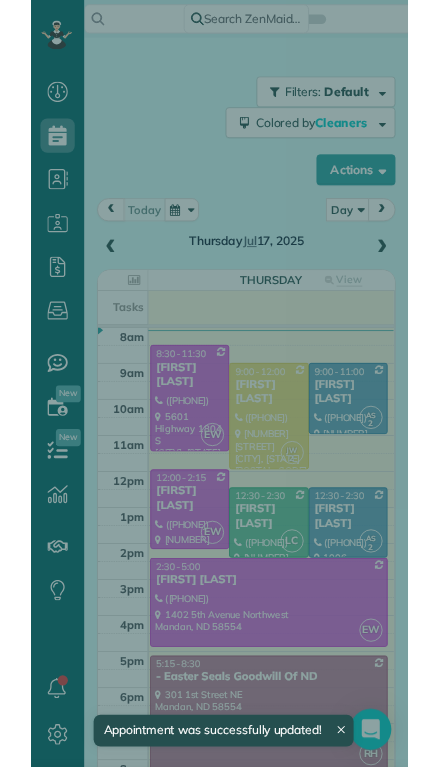 scroll, scrollTop: 44, scrollLeft: 0, axis: vertical 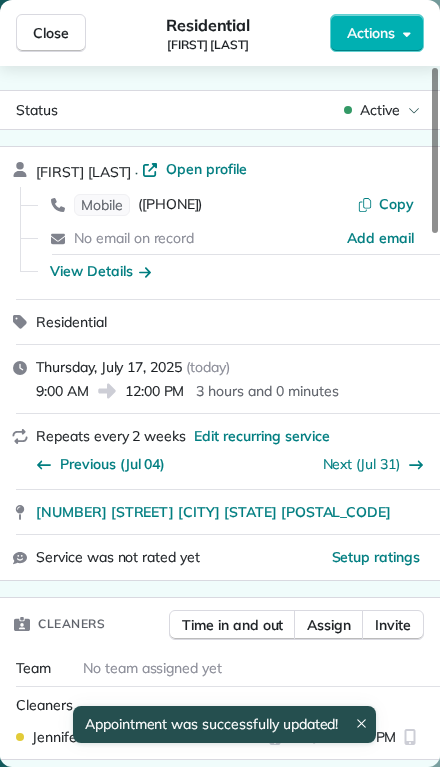 click on "Close" at bounding box center [51, 33] 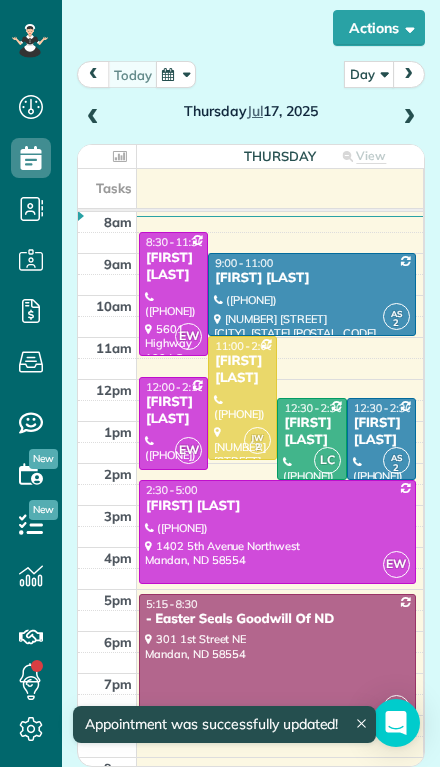 scroll, scrollTop: 170, scrollLeft: 0, axis: vertical 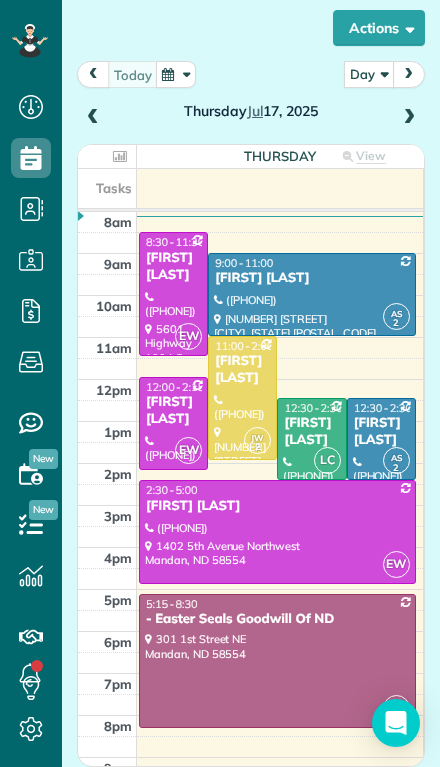click at bounding box center (409, 118) 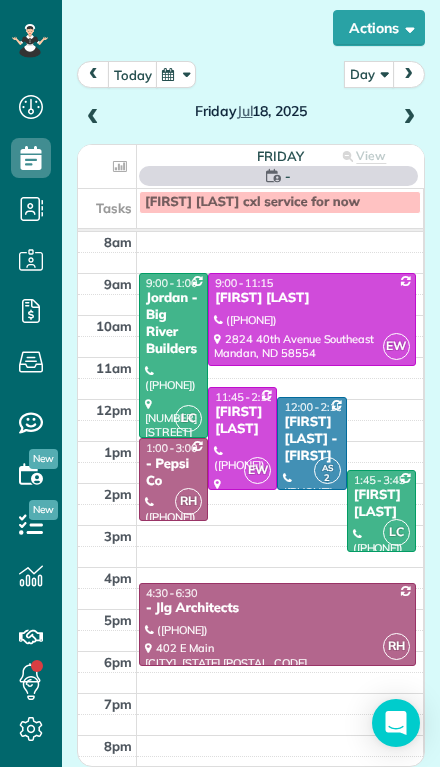 scroll, scrollTop: 168, scrollLeft: 0, axis: vertical 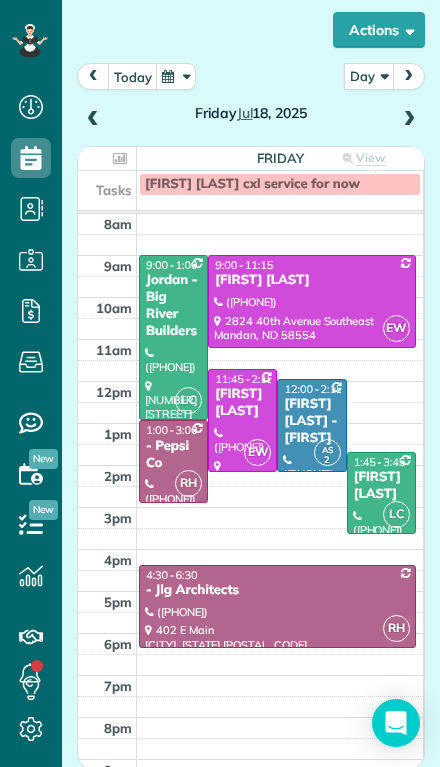 click on "[FIRST] [LAST] - [FIRST]" at bounding box center [311, 421] 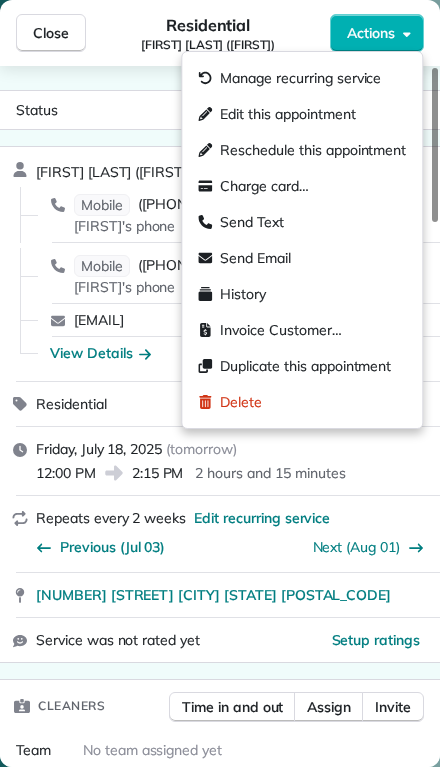 click on "Close" at bounding box center [51, 33] 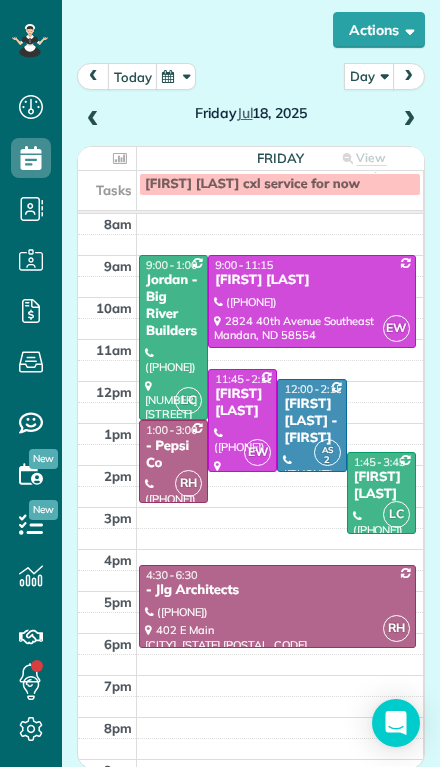 click at bounding box center (242, 420) 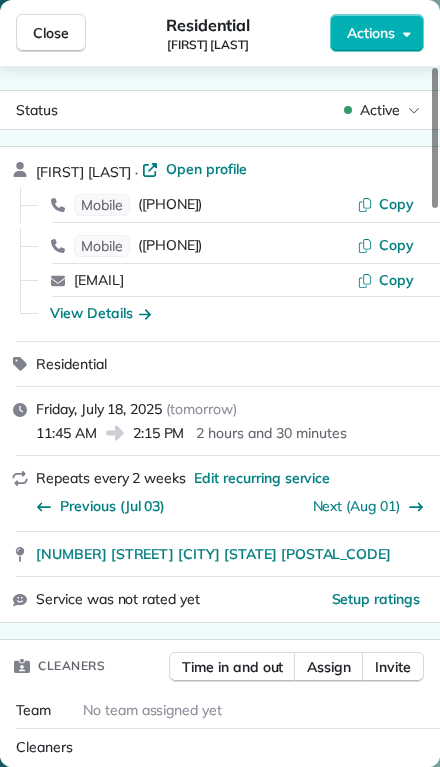 click on "Close" at bounding box center [51, 33] 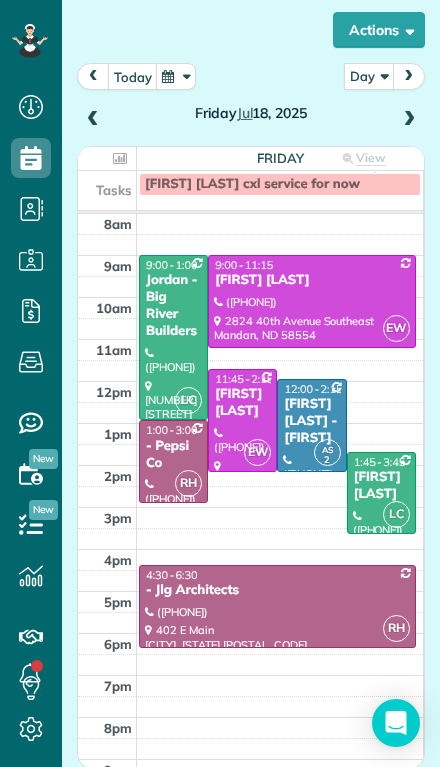 click on "[FIRST] [LAST] - [FIRST]" at bounding box center (311, 421) 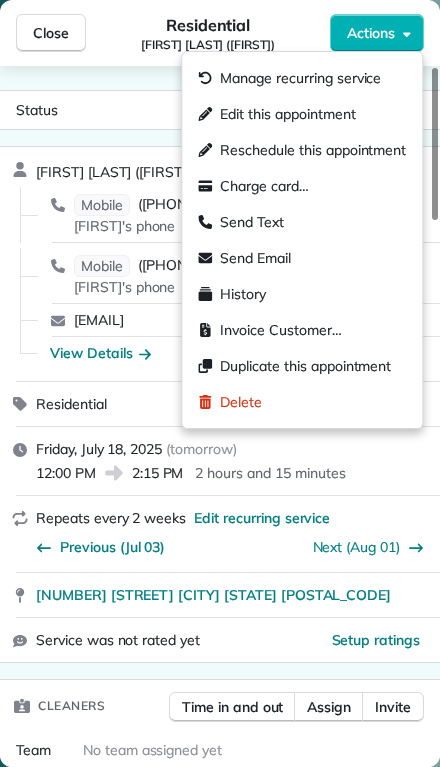click on "Edit this appointment" at bounding box center [287, 114] 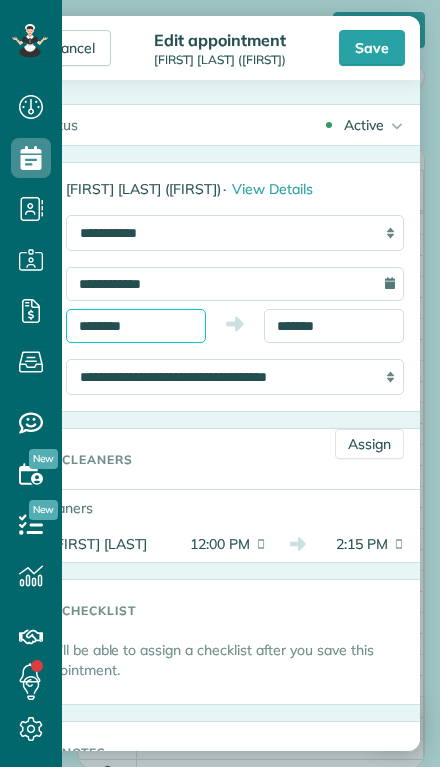 click on "********" at bounding box center (136, 326) 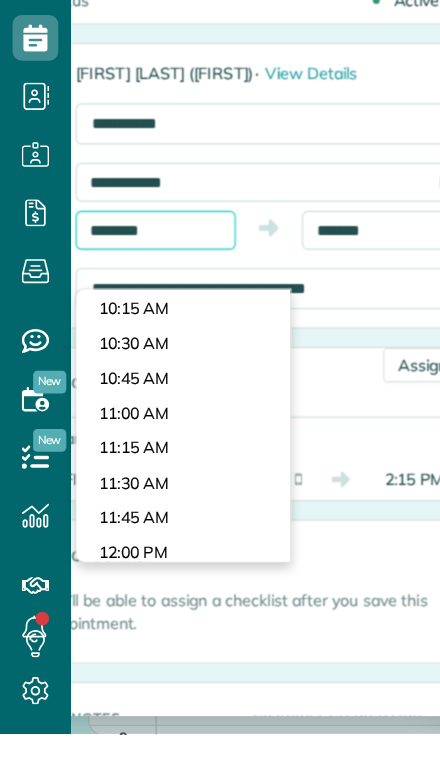 scroll, scrollTop: 1200, scrollLeft: 0, axis: vertical 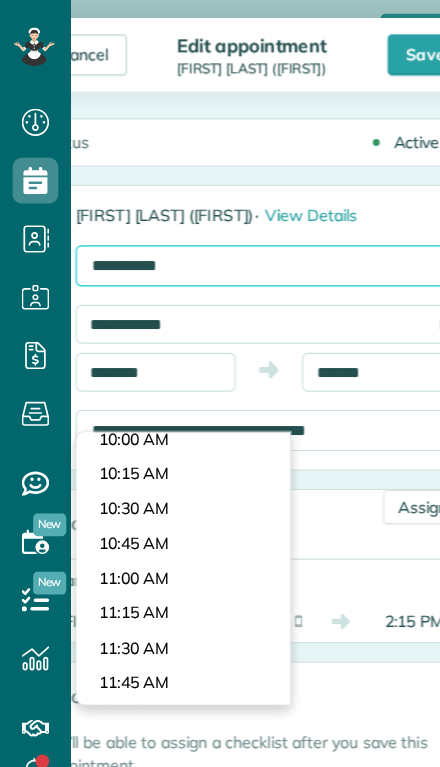 click on "**********" at bounding box center [235, 233] 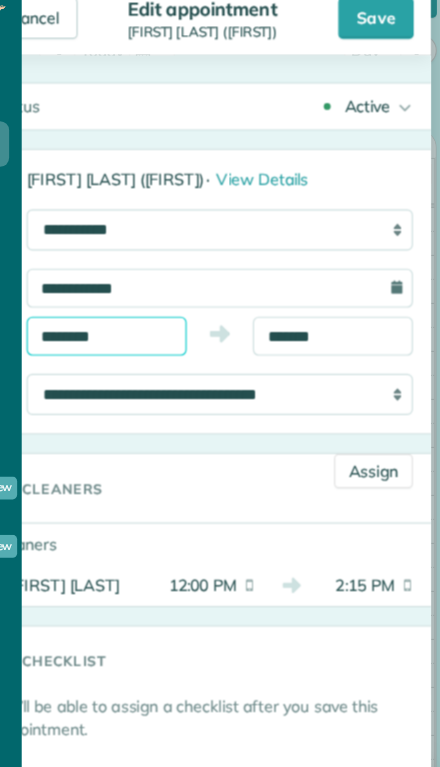 click on "********" at bounding box center [136, 326] 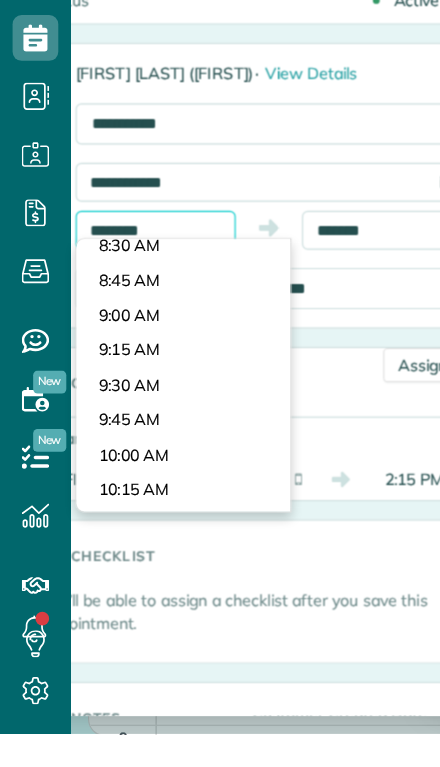 scroll, scrollTop: 997, scrollLeft: 0, axis: vertical 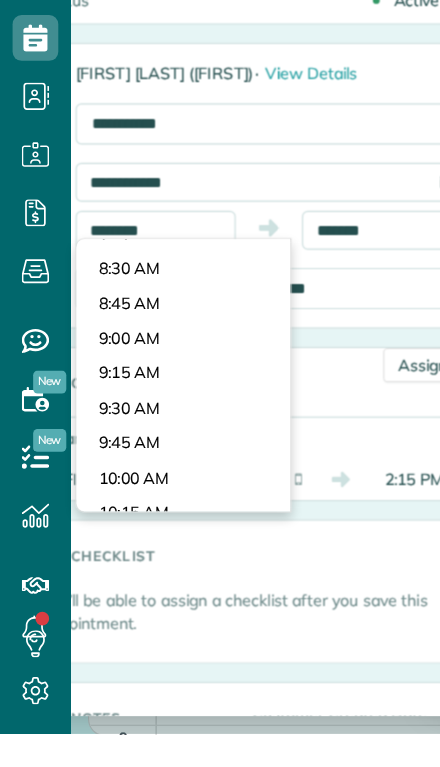 click on "Dashboard
Scheduling
Calendar View
List View
Dispatch View - Weekly scheduling (Beta)" at bounding box center (220, 383) 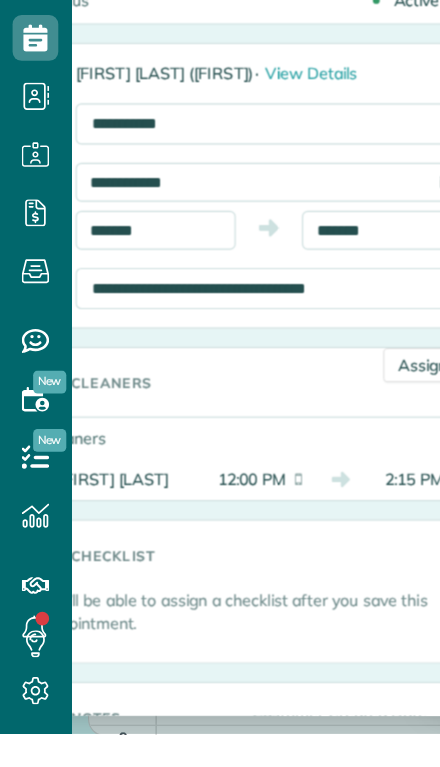 scroll, scrollTop: 29, scrollLeft: 0, axis: vertical 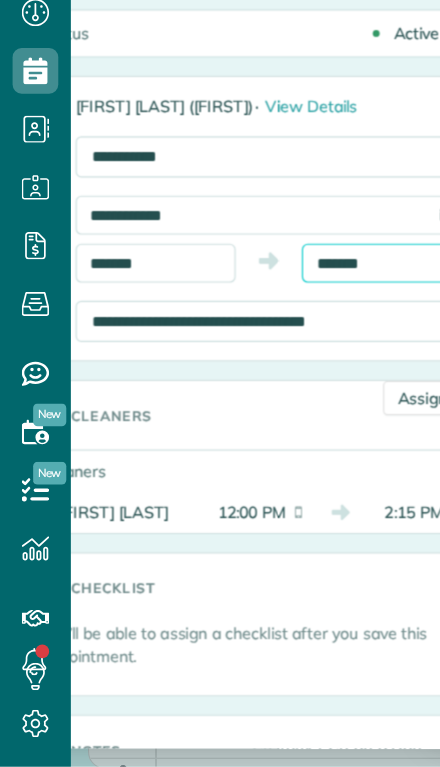 click on "*******" at bounding box center (334, 326) 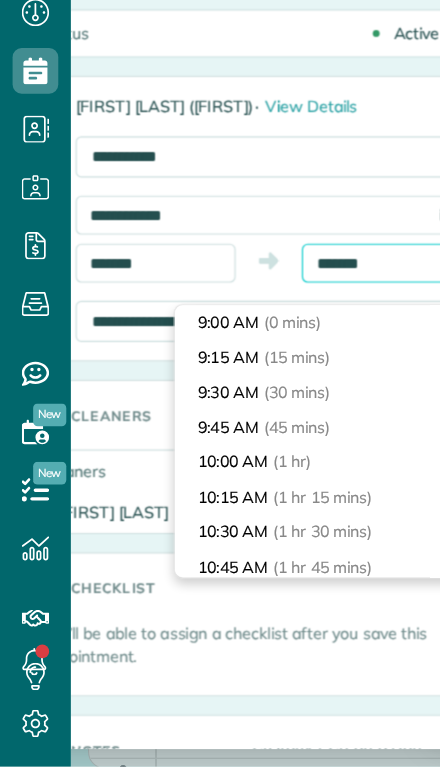 scroll, scrollTop: 28, scrollLeft: 0, axis: vertical 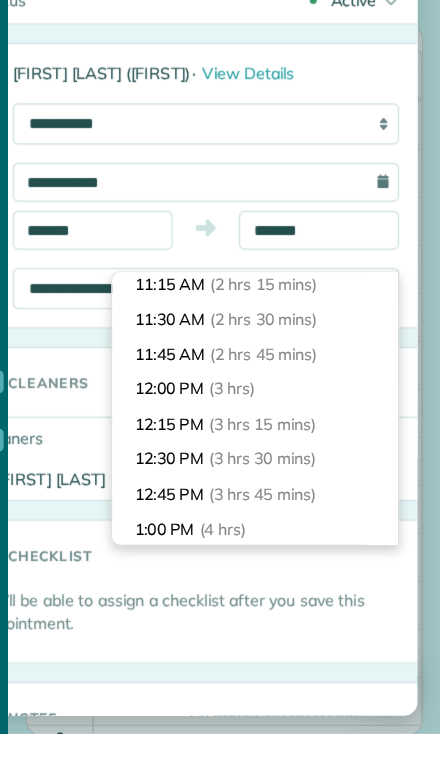 click on "11:30 AM  (2 hrs 30 mins)" at bounding box center (278, 404) 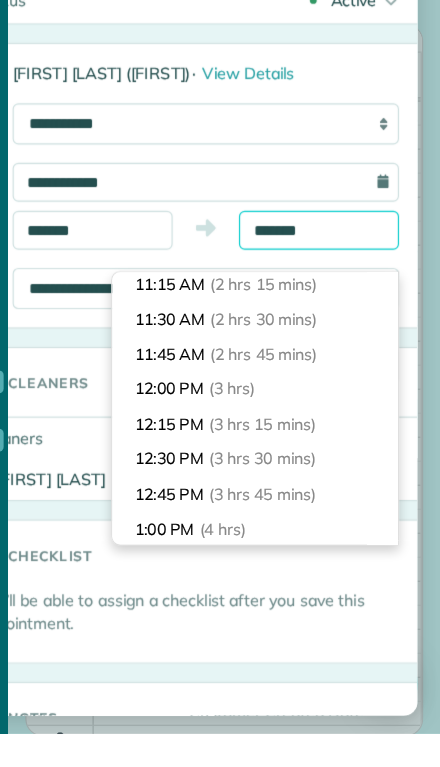 type on "********" 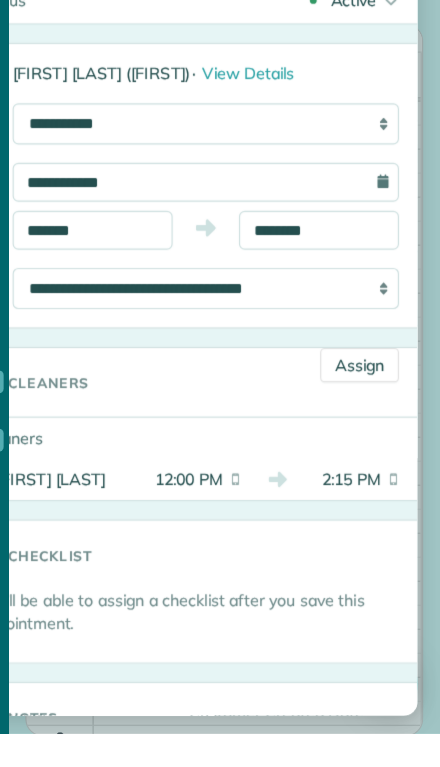 scroll, scrollTop: 44, scrollLeft: 0, axis: vertical 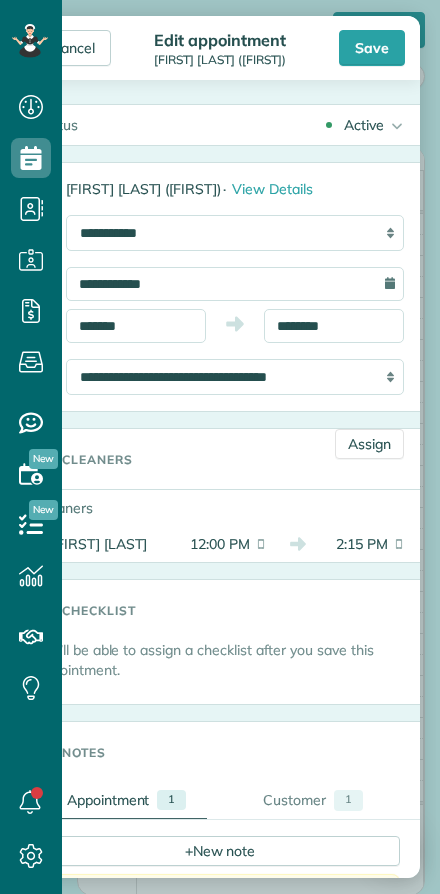 click on "Save" at bounding box center (372, 48) 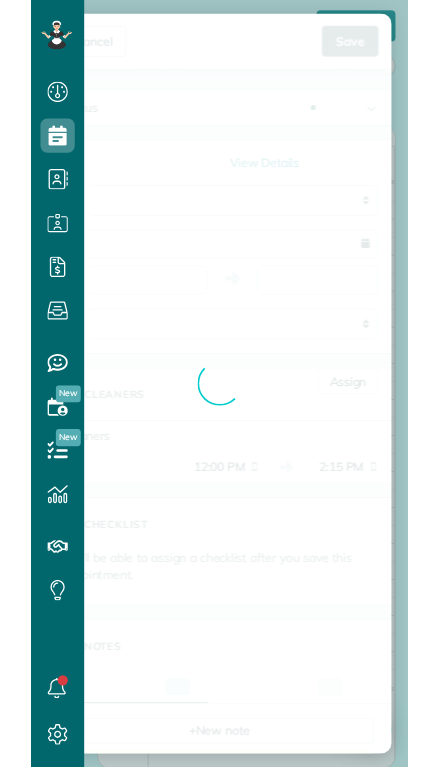 scroll, scrollTop: 44, scrollLeft: 0, axis: vertical 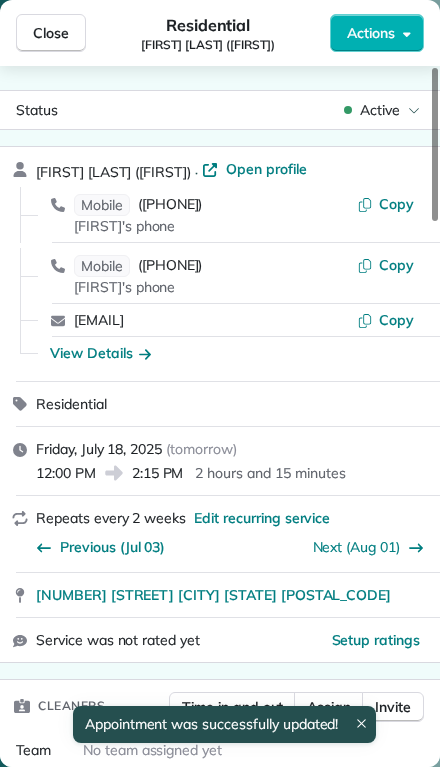 click on "Close" at bounding box center (51, 33) 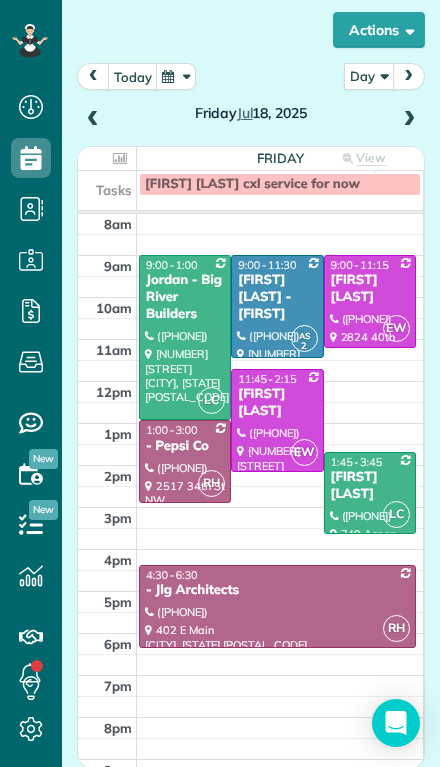 click at bounding box center [277, 420] 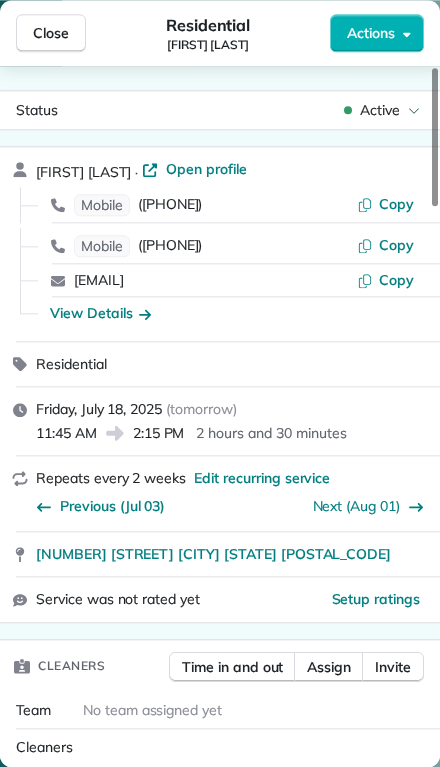 scroll, scrollTop: 0, scrollLeft: 0, axis: both 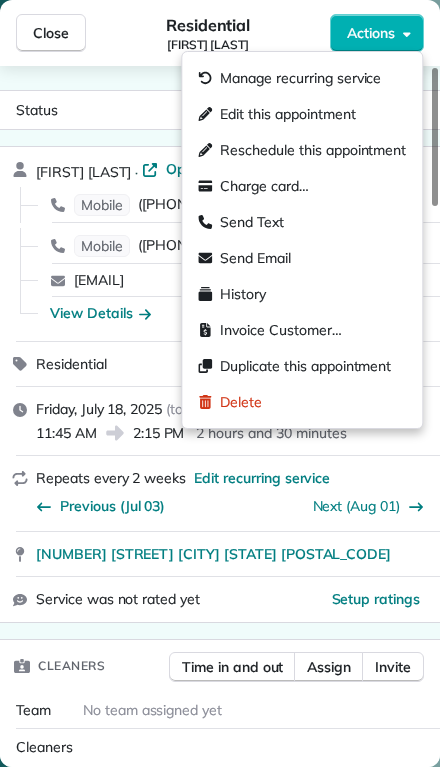click on "Edit this appointment" at bounding box center (287, 114) 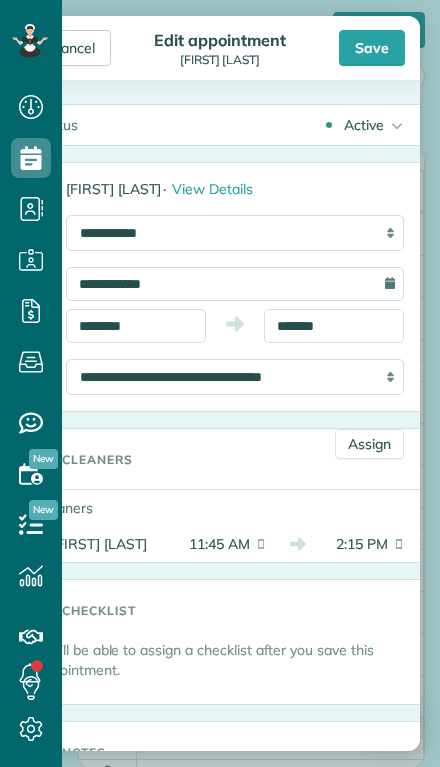 scroll, scrollTop: 0, scrollLeft: 0, axis: both 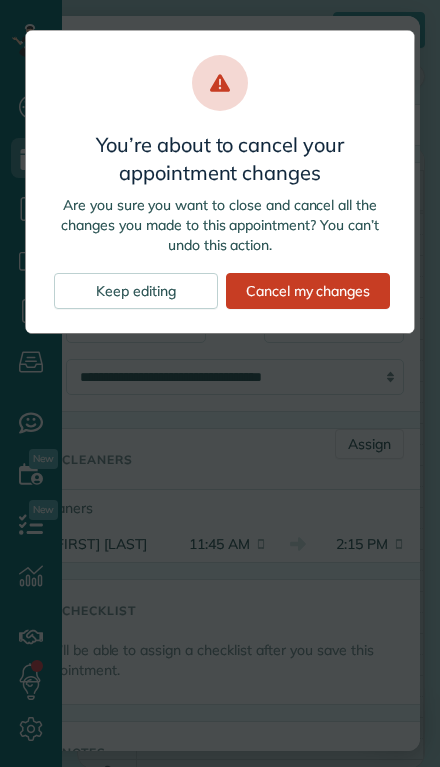 click on "Cancel my changes" at bounding box center [308, 291] 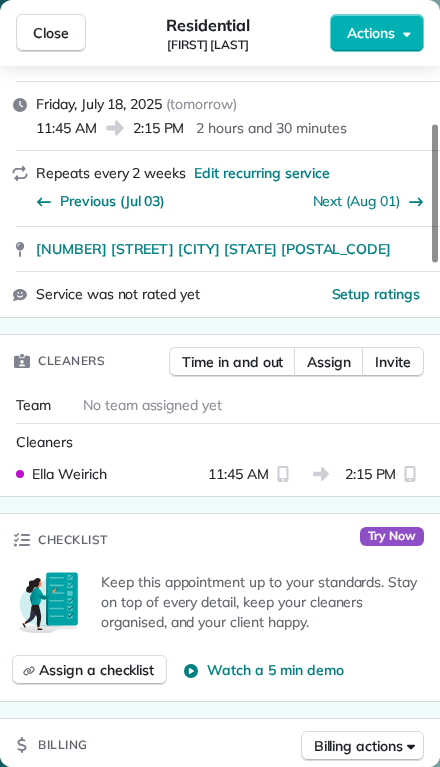 scroll, scrollTop: 306, scrollLeft: 0, axis: vertical 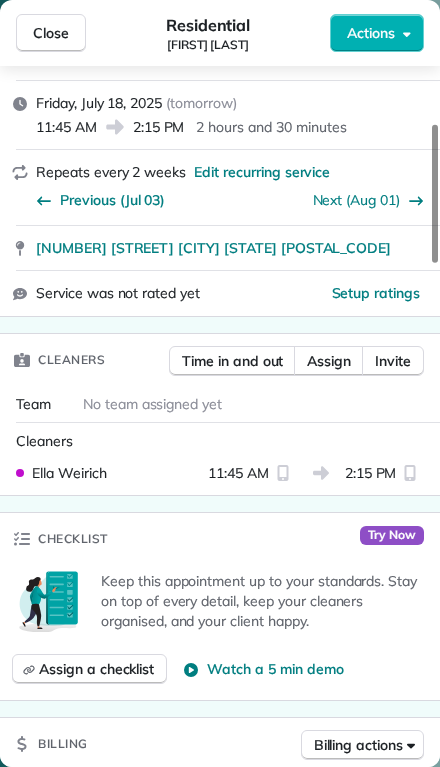 click on "Assign" at bounding box center (329, 361) 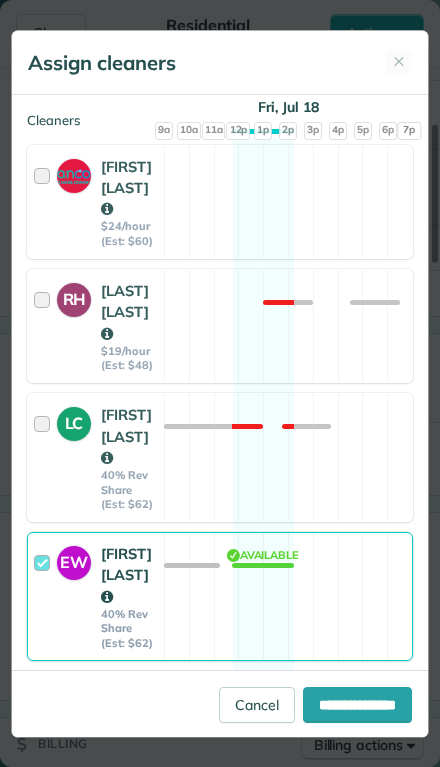 scroll, scrollTop: 323, scrollLeft: 0, axis: vertical 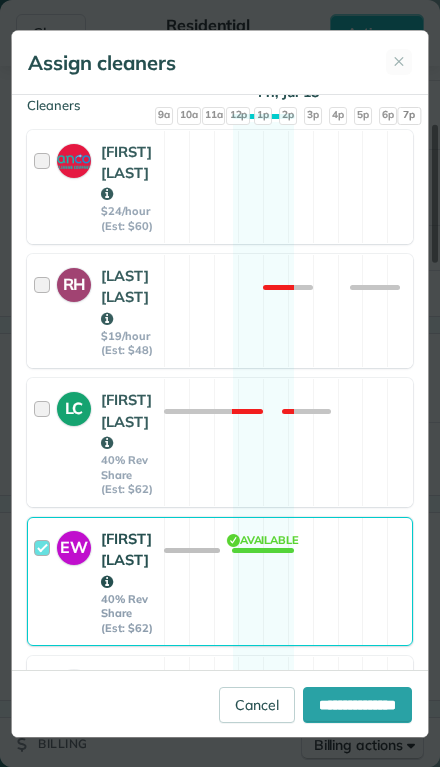 click on "EW" at bounding box center (79, 581) 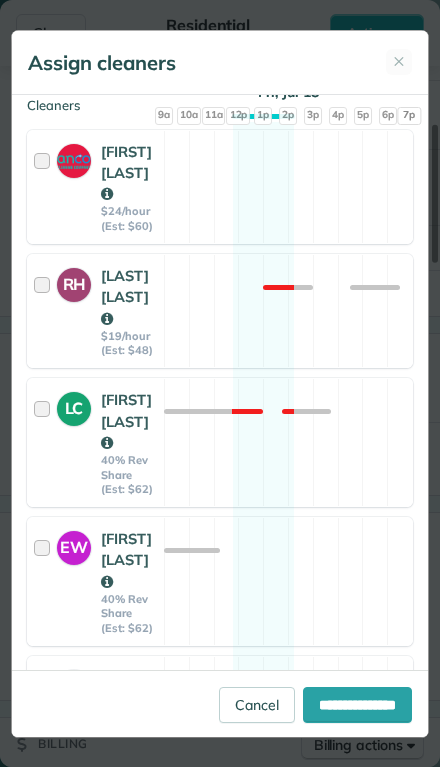 click on "EW" at bounding box center [74, 545] 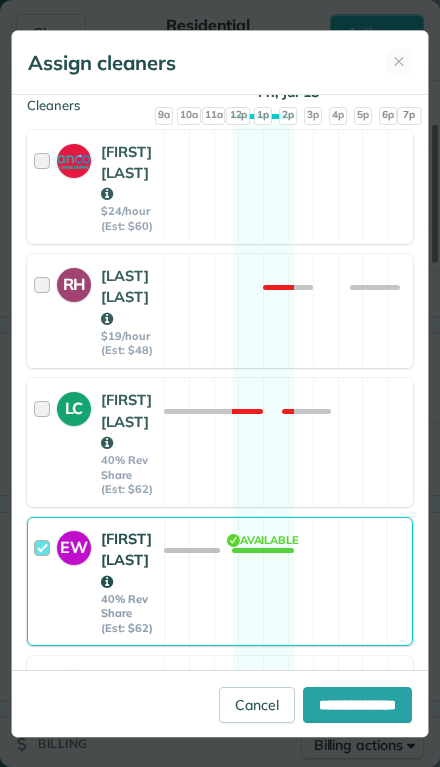 click on "**********" at bounding box center (357, 705) 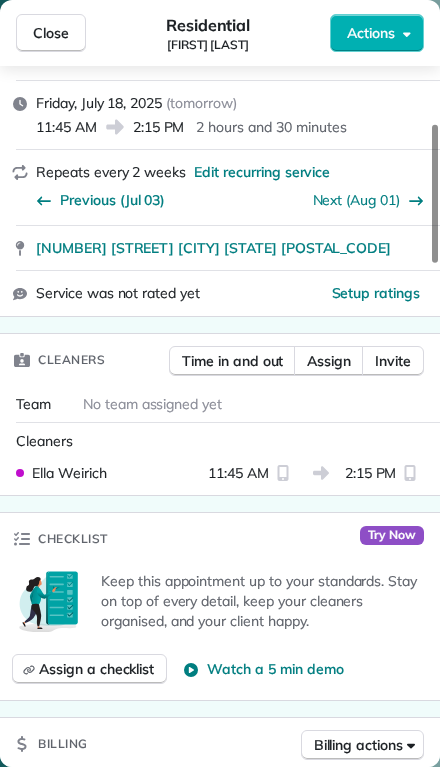 click on "Close" at bounding box center (51, 33) 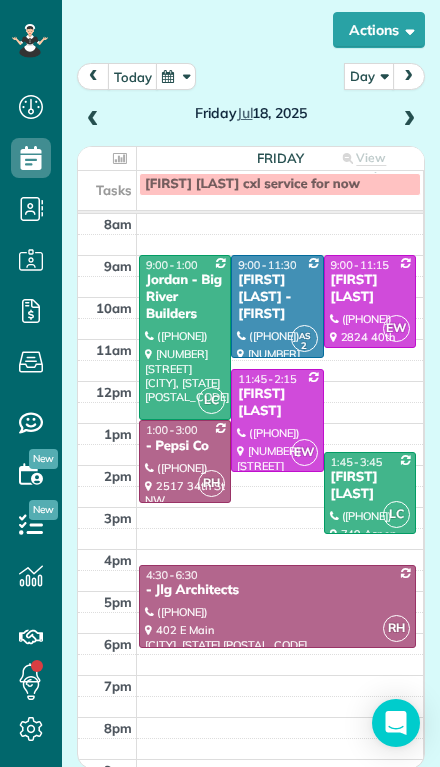 click at bounding box center [277, 420] 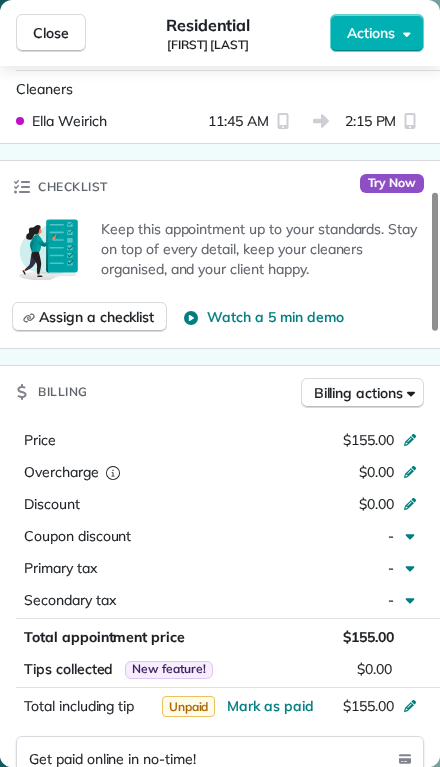 scroll, scrollTop: 675, scrollLeft: 0, axis: vertical 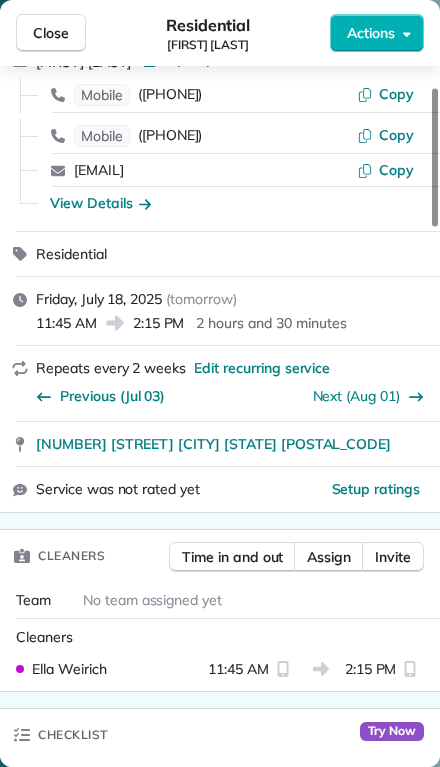 click on "Assign" at bounding box center (329, 557) 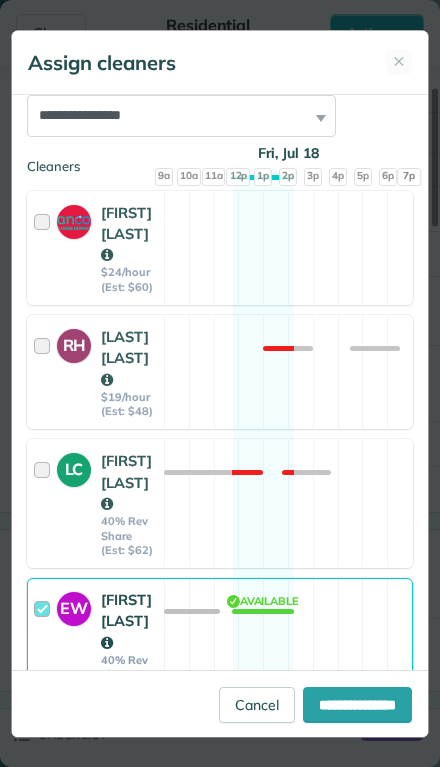 scroll, scrollTop: 263, scrollLeft: 0, axis: vertical 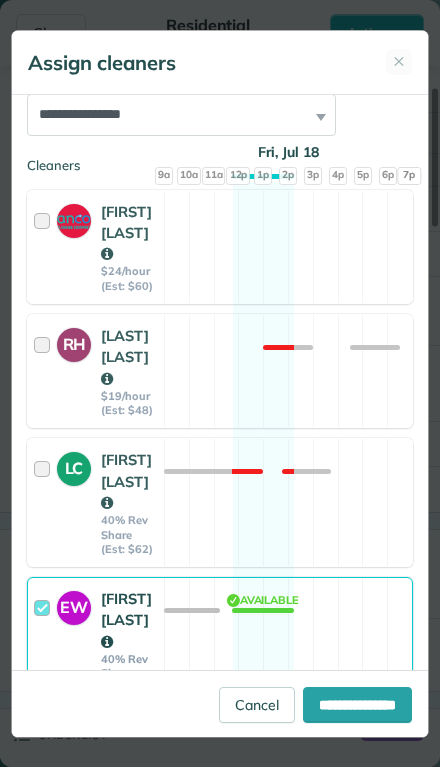 click on "LC" at bounding box center [74, 466] 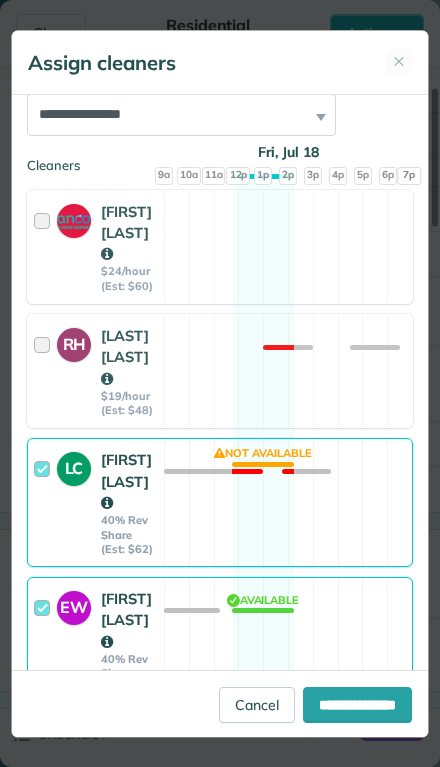click on "LC" at bounding box center [74, 466] 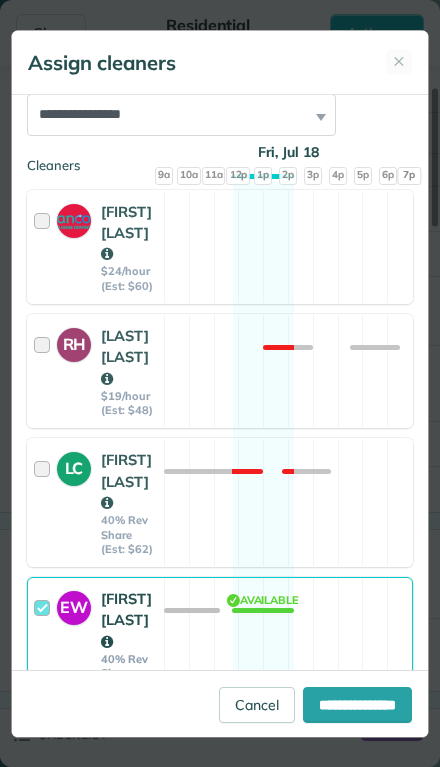 click on "EW" at bounding box center [74, 605] 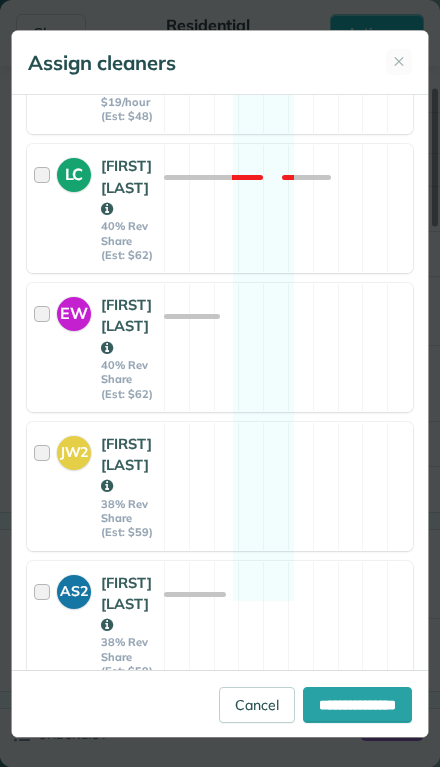 scroll, scrollTop: 556, scrollLeft: 0, axis: vertical 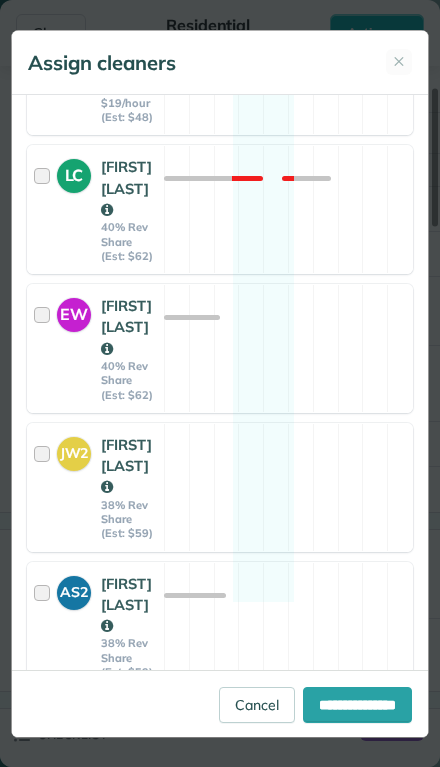 click on "AS2" at bounding box center (74, 589) 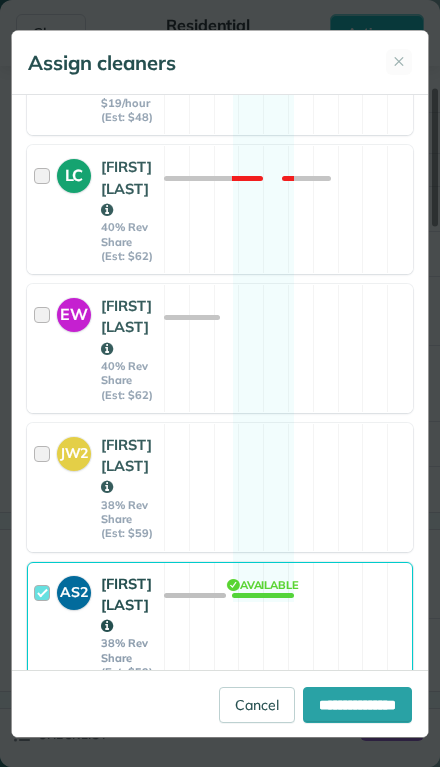 click on "**********" at bounding box center [357, 705] 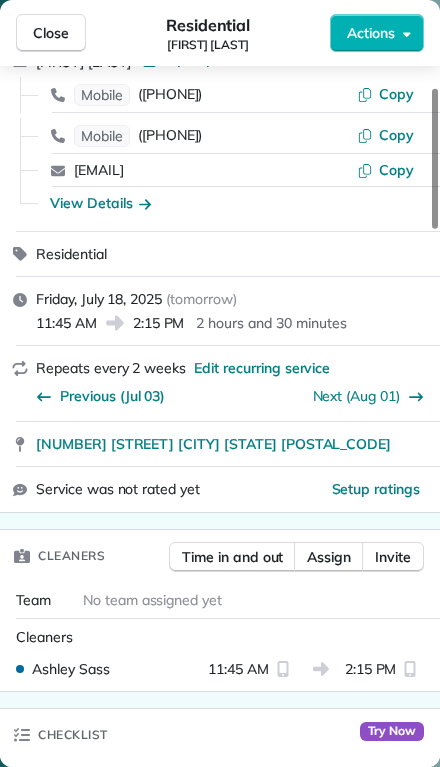 click on "Close" at bounding box center (51, 33) 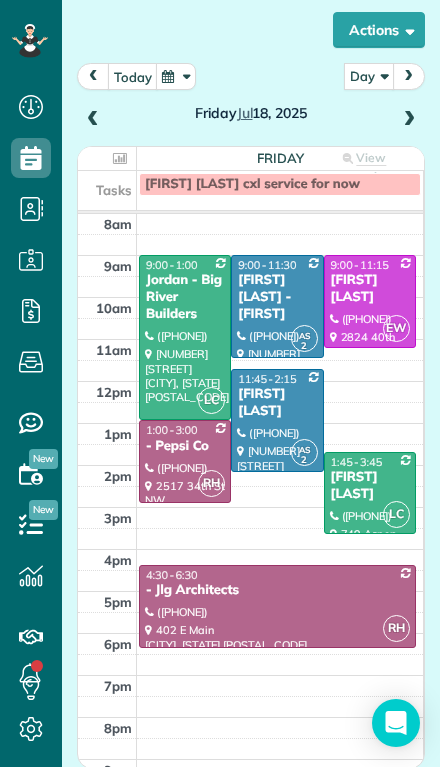 click at bounding box center (93, 120) 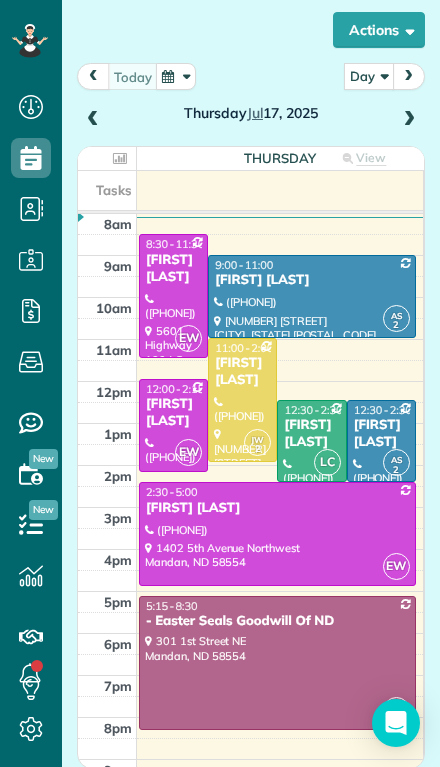 click on "[FIRST] [LAST]" at bounding box center [381, 434] 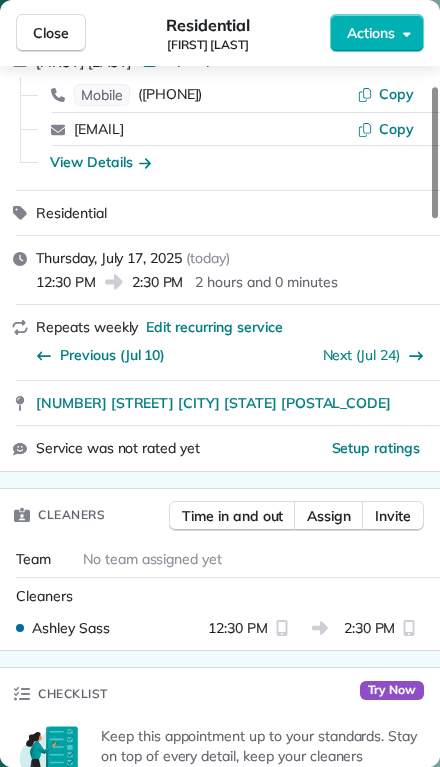 click on "Close" at bounding box center (51, 33) 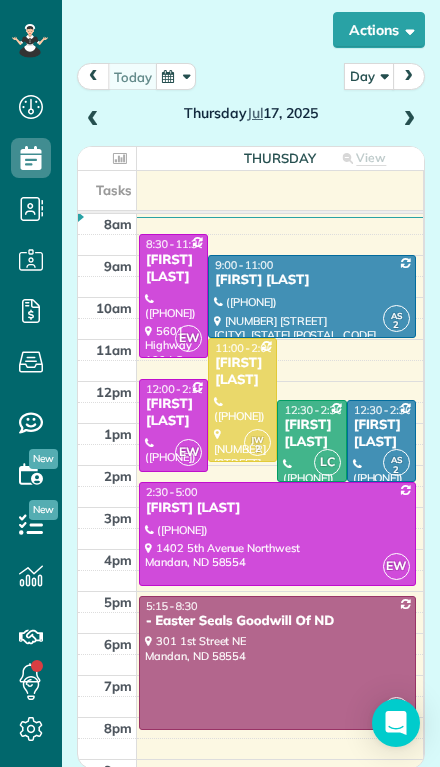click on "[FIRST] [LAST]" at bounding box center (381, 434) 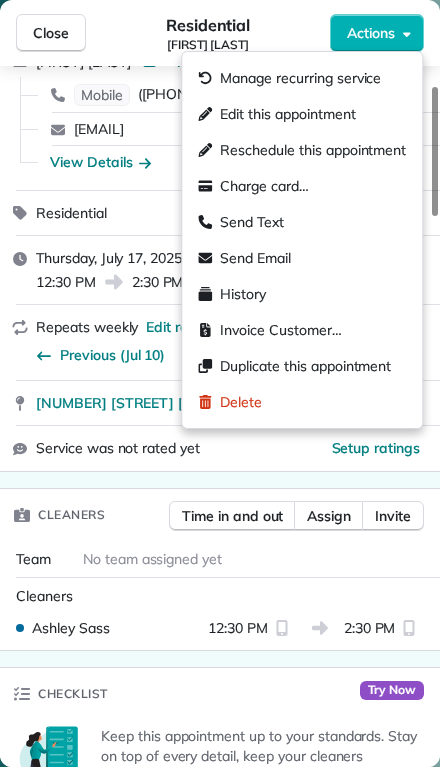 click on "Edit this appointment" at bounding box center (287, 114) 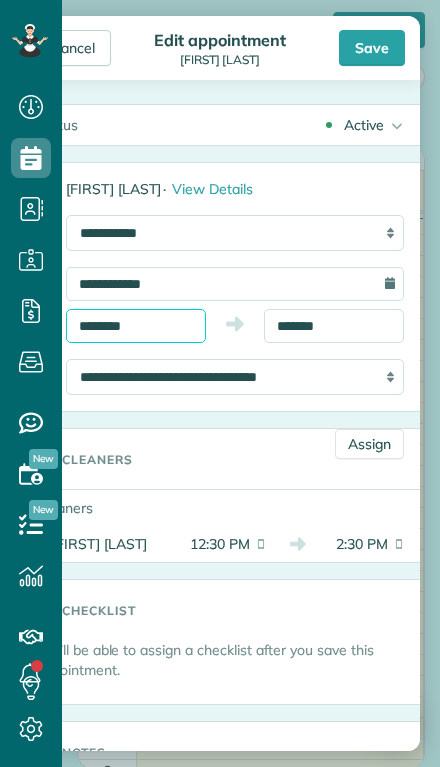 click on "Dashboard
Scheduling
Calendar View
List View
Dispatch View - Weekly scheduling (Beta)" at bounding box center [220, 383] 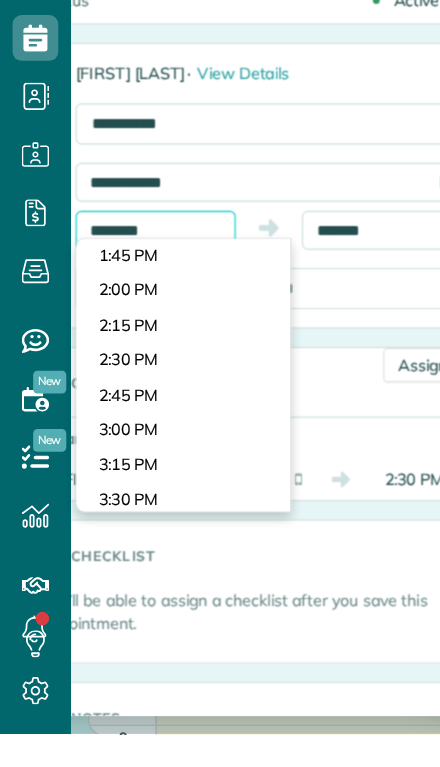 scroll, scrollTop: 1652, scrollLeft: 0, axis: vertical 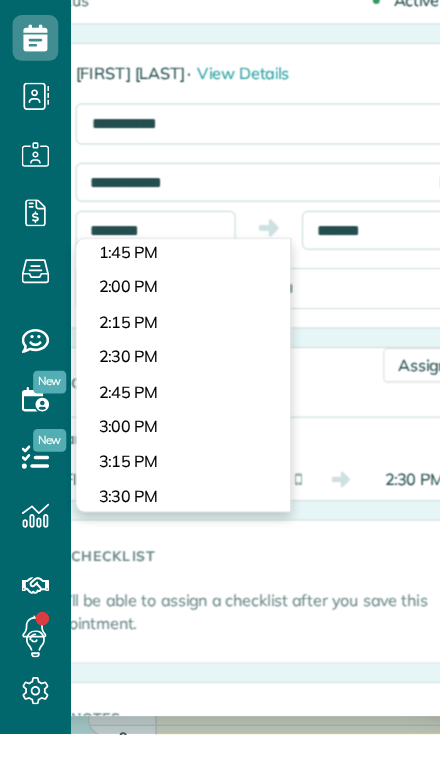 click on "Dashboard
Scheduling
Calendar View
List View
Dispatch View - Weekly scheduling (Beta)" at bounding box center (220, 383) 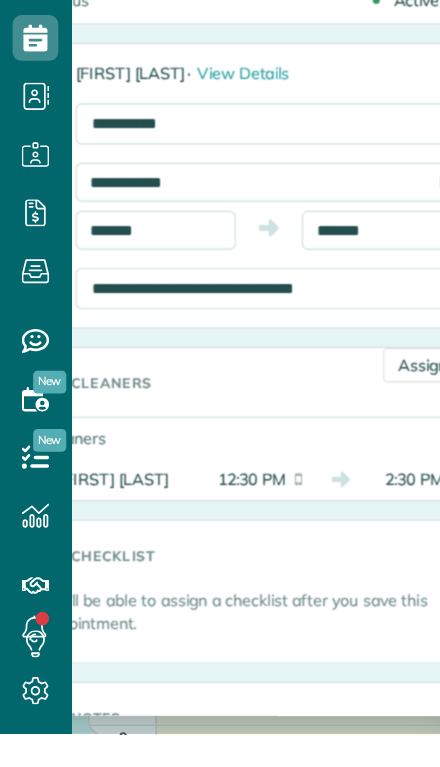 scroll, scrollTop: 29, scrollLeft: 0, axis: vertical 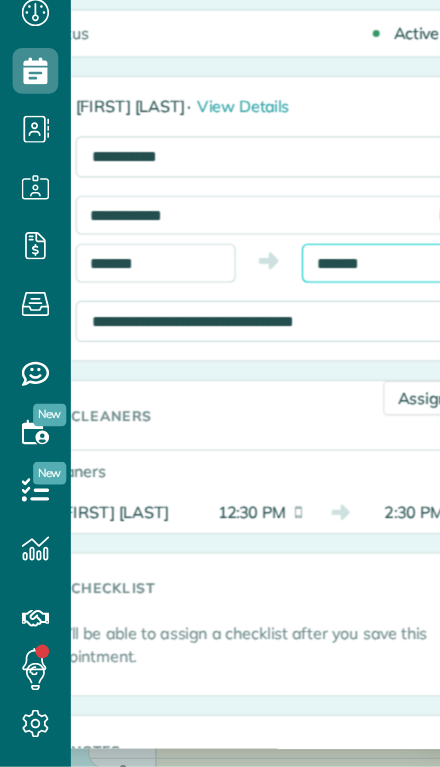 click on "*******" at bounding box center (334, 326) 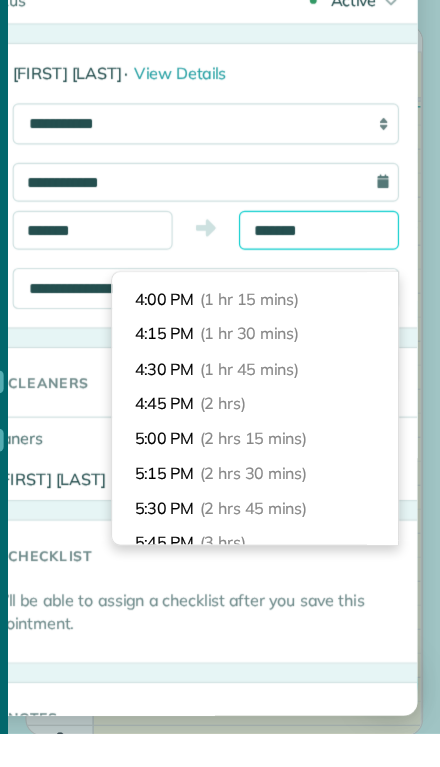 scroll, scrollTop: 173, scrollLeft: 0, axis: vertical 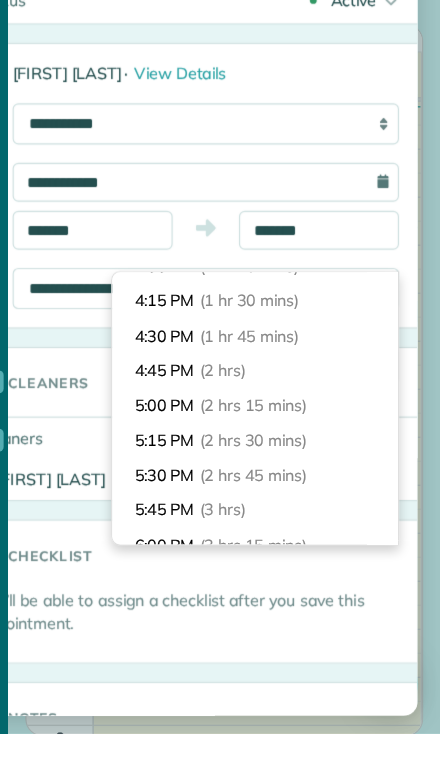 click on "5:00 PM  (2 hrs 15 mins)" at bounding box center (278, 480) 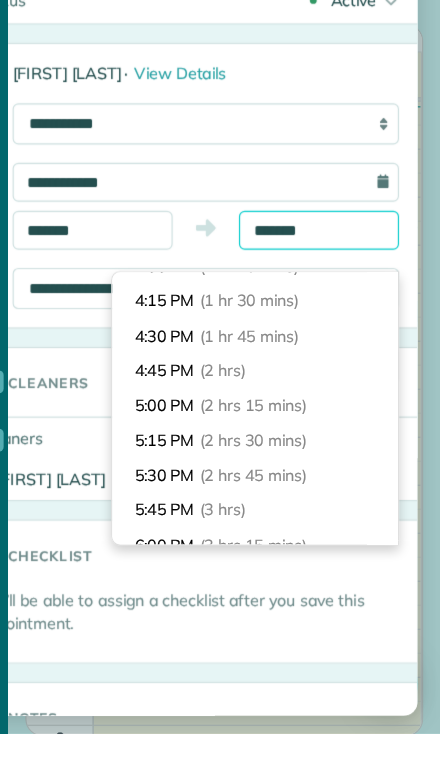 type on "*******" 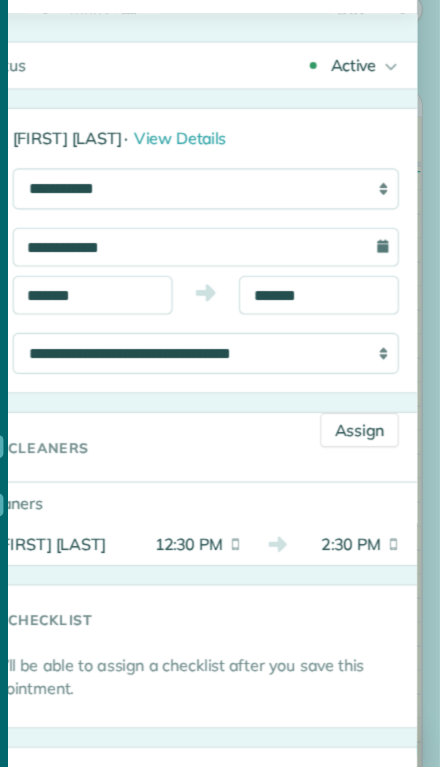 scroll, scrollTop: 0, scrollLeft: 0, axis: both 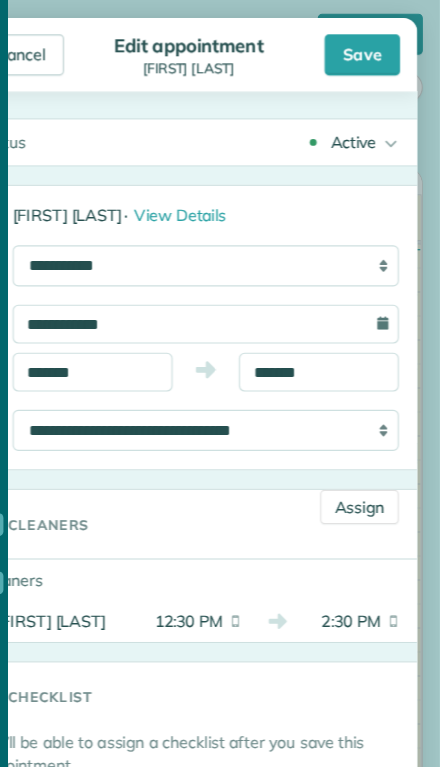 click on "Cancel
Edit appointment
[FIRST] [LAST]
Save" at bounding box center [220, 48] 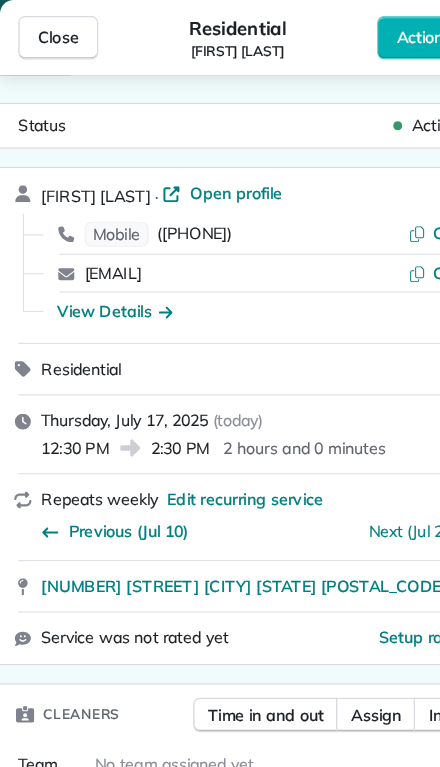 click on "Close" at bounding box center [51, 33] 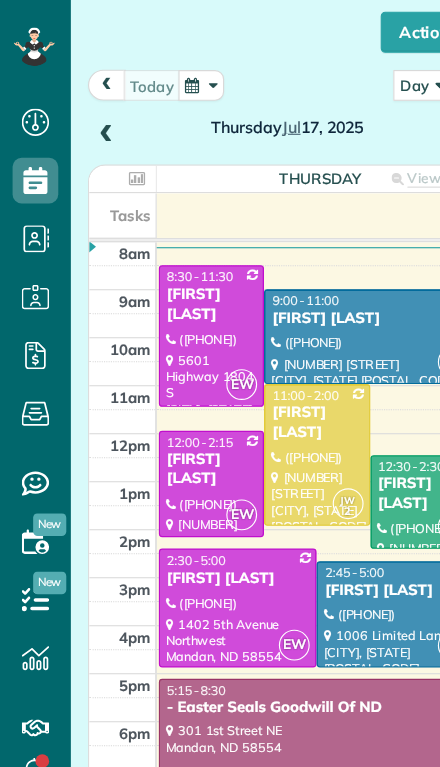 scroll, scrollTop: 170, scrollLeft: 0, axis: vertical 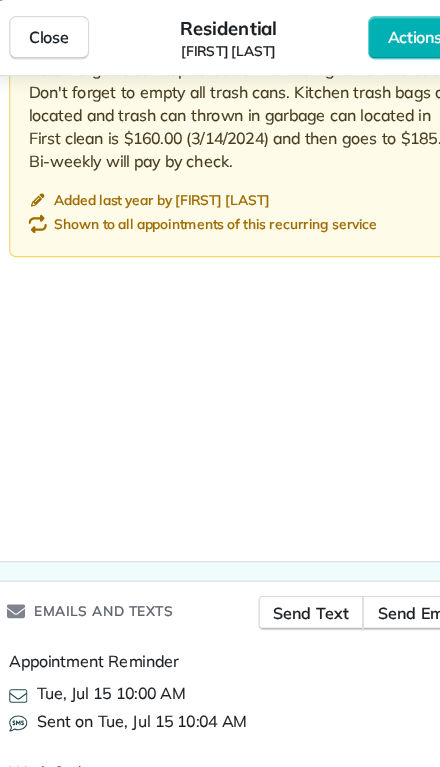 click on "Close" at bounding box center (51, 33) 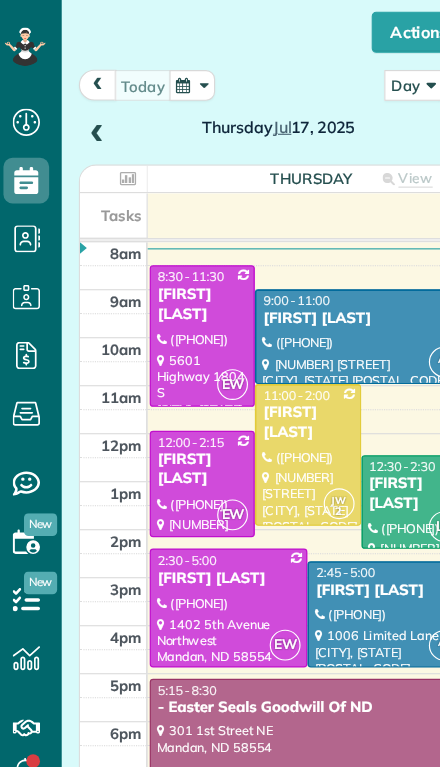 click at bounding box center [277, 398] 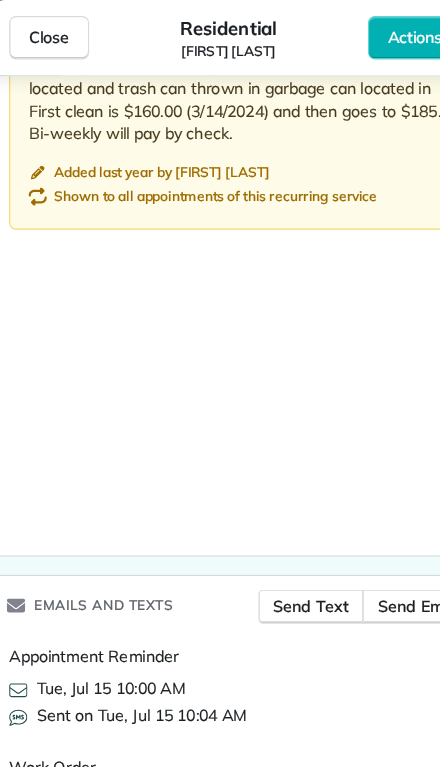 scroll, scrollTop: 2406, scrollLeft: 0, axis: vertical 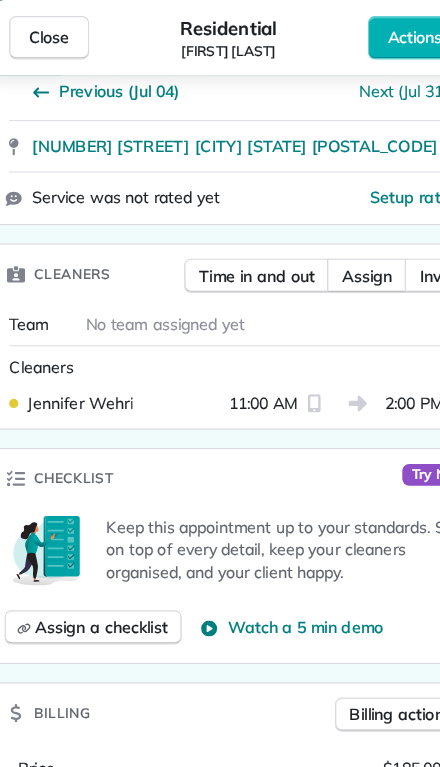 click on "Assign" at bounding box center [329, 241] 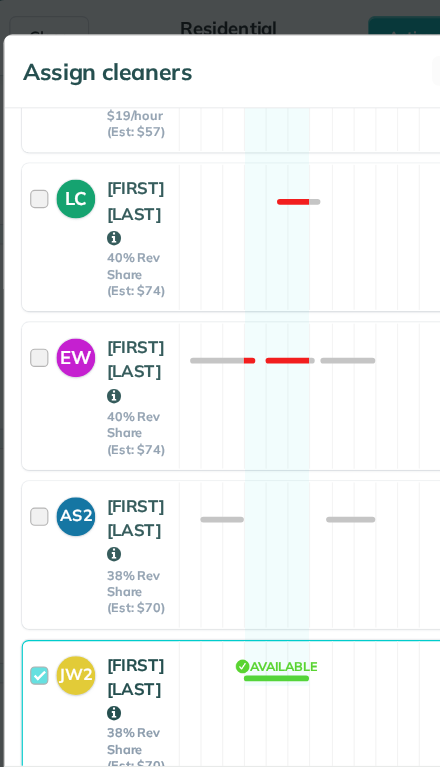 scroll, scrollTop: 556, scrollLeft: 0, axis: vertical 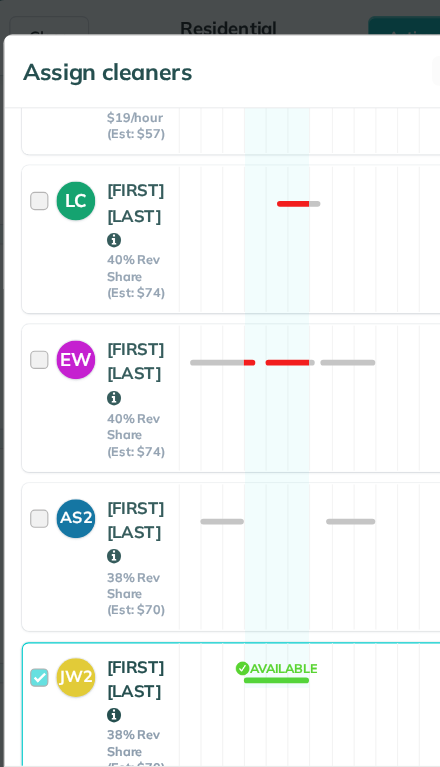 click on "[FIRST] [LAST]" at bounding box center [126, 605] 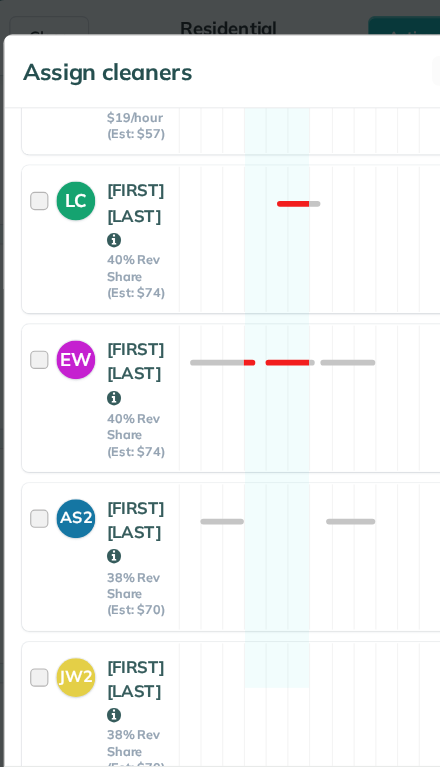click at bounding box center [45, 487] 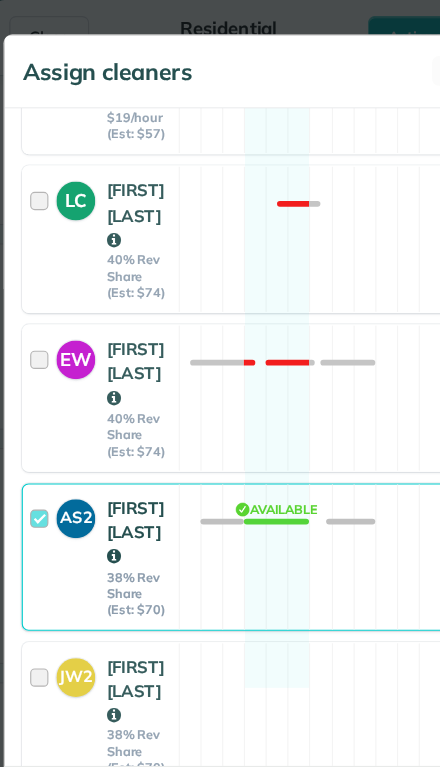 scroll, scrollTop: 4, scrollLeft: 0, axis: vertical 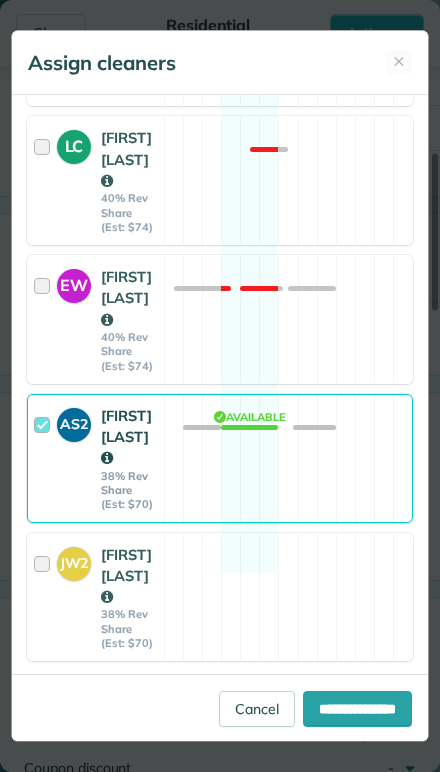 click on "**********" at bounding box center [357, 709] 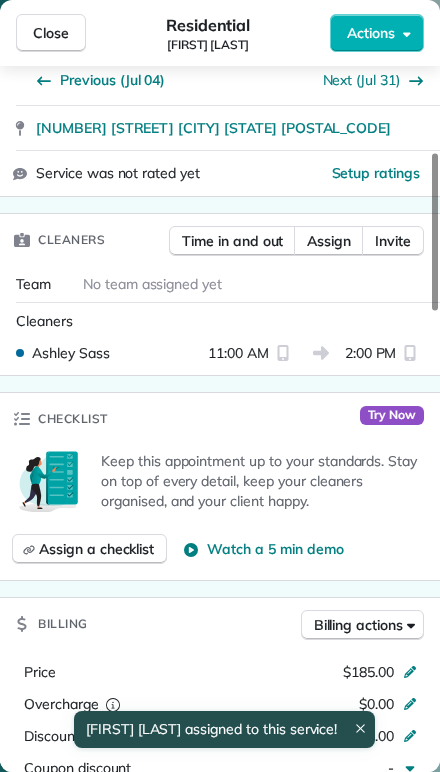 click on "Close" at bounding box center [51, 33] 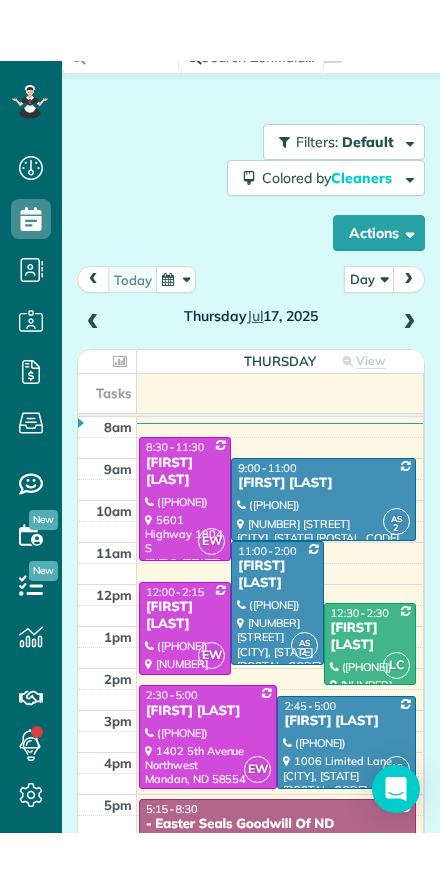 scroll, scrollTop: 894, scrollLeft: 62, axis: both 